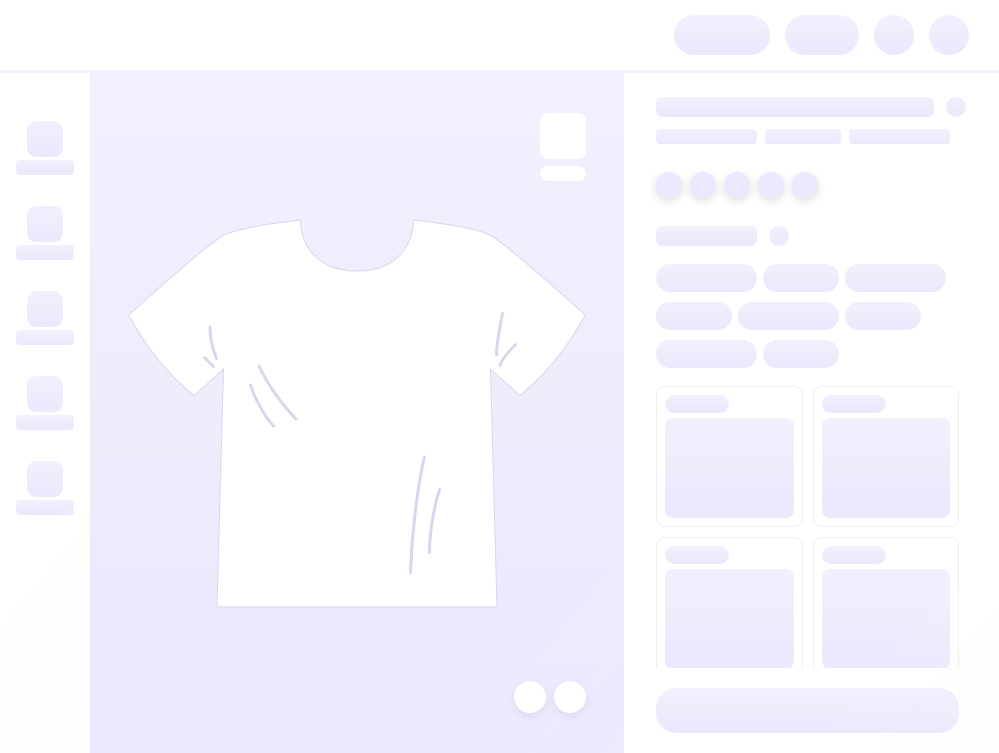 scroll, scrollTop: 0, scrollLeft: 0, axis: both 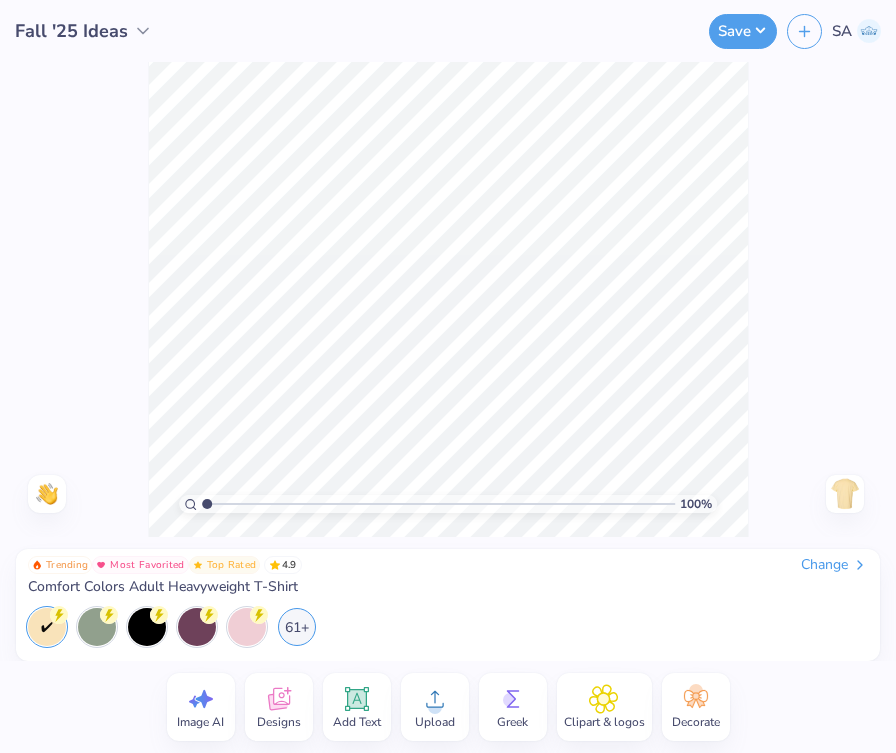 click on "Change" at bounding box center [834, 565] 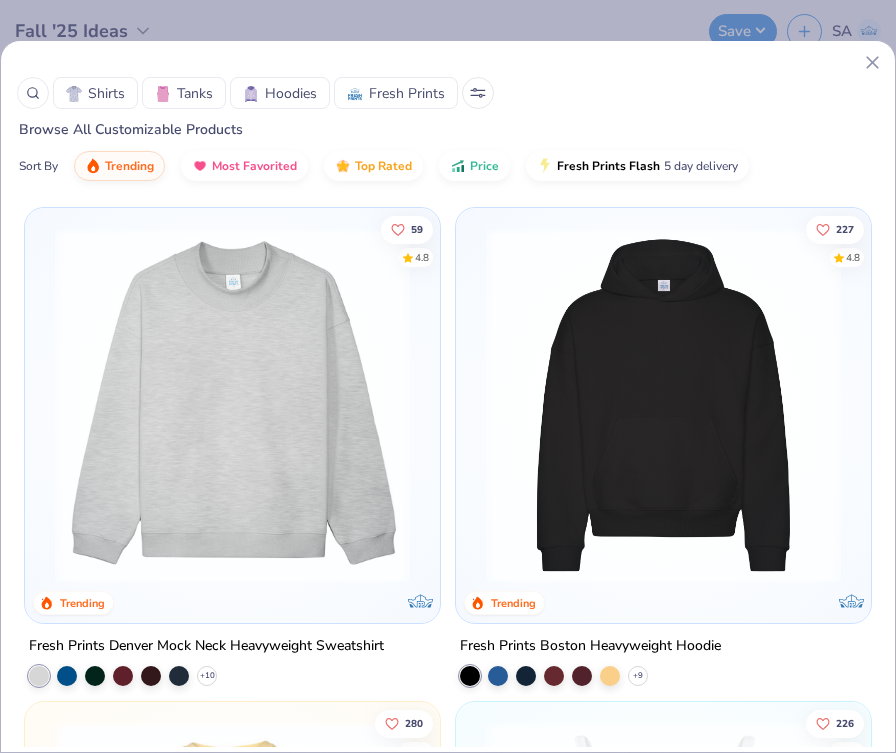 click at bounding box center (33, 93) 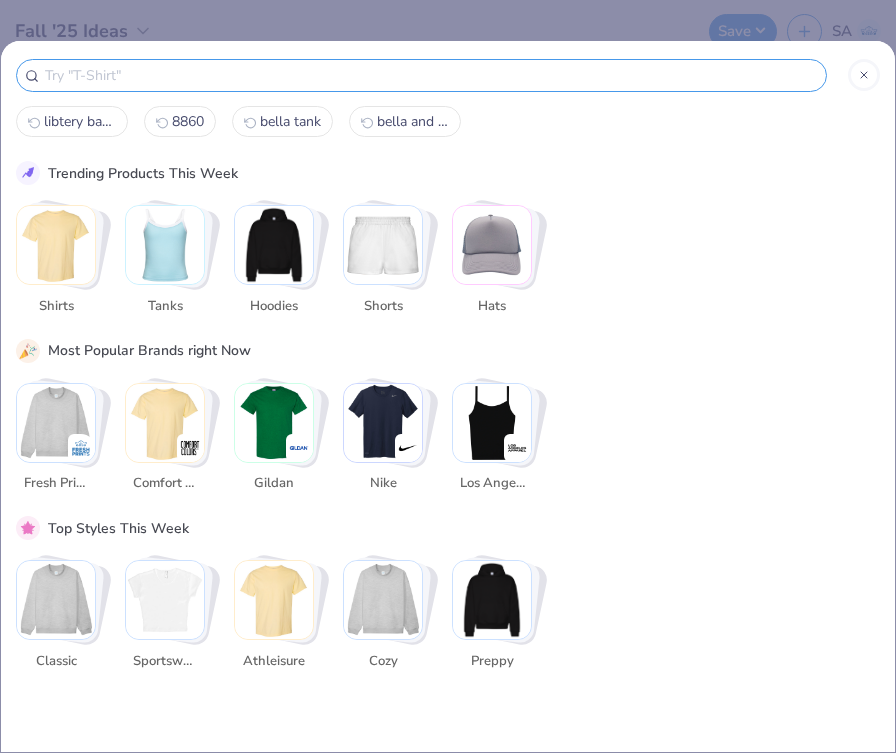 click at bounding box center [430, 75] 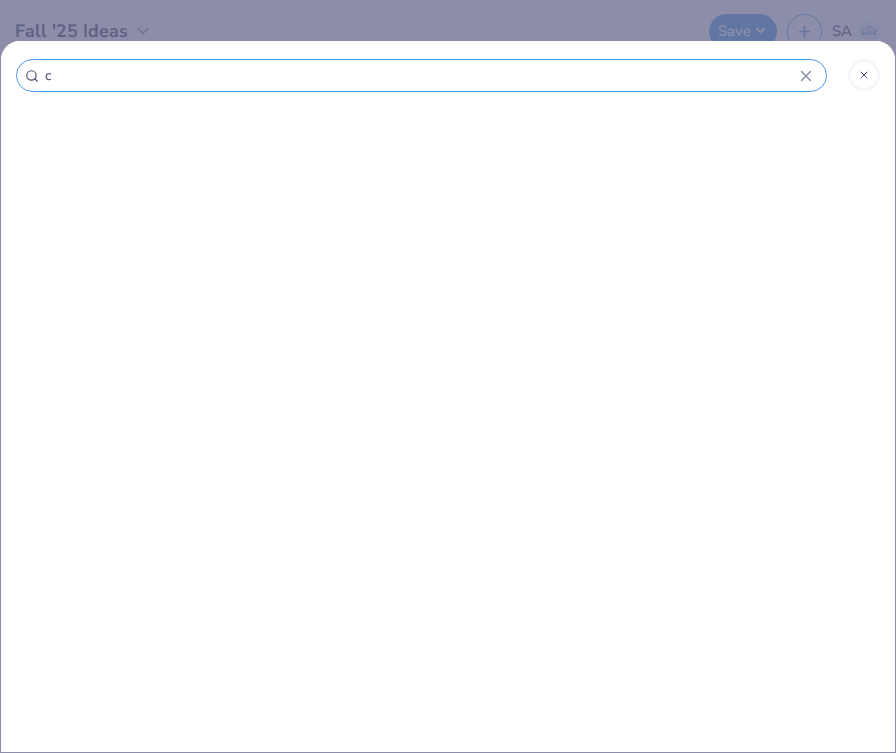type on "c1" 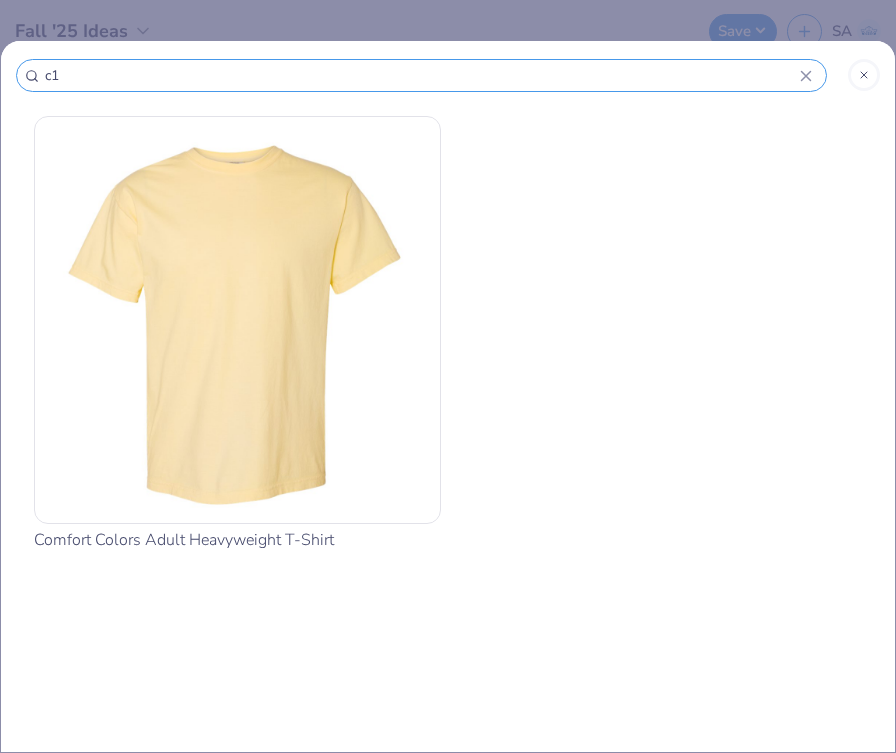 type on "c17" 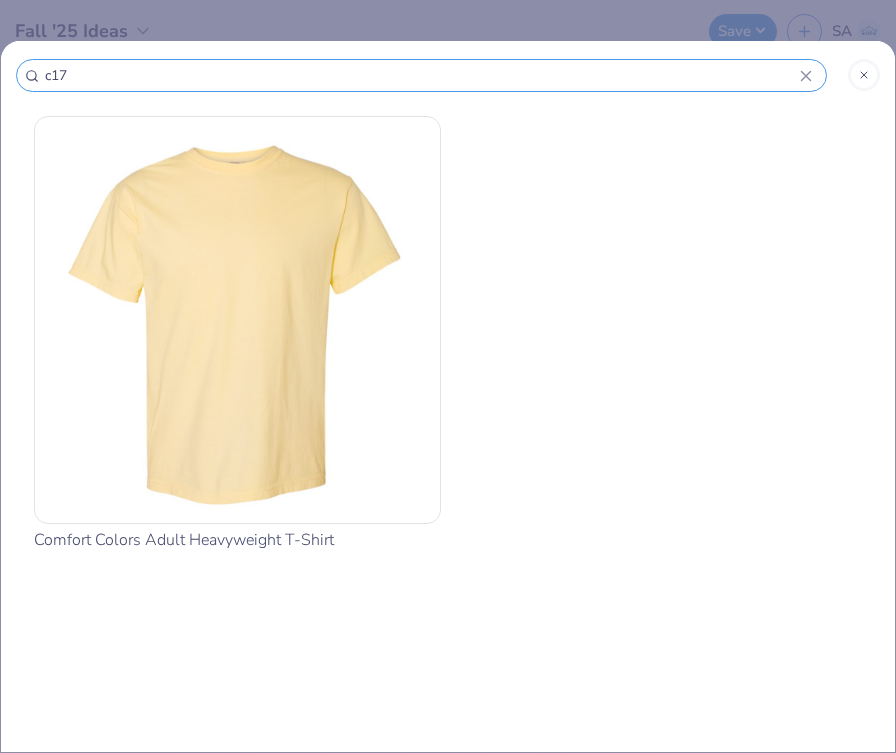type on "c171" 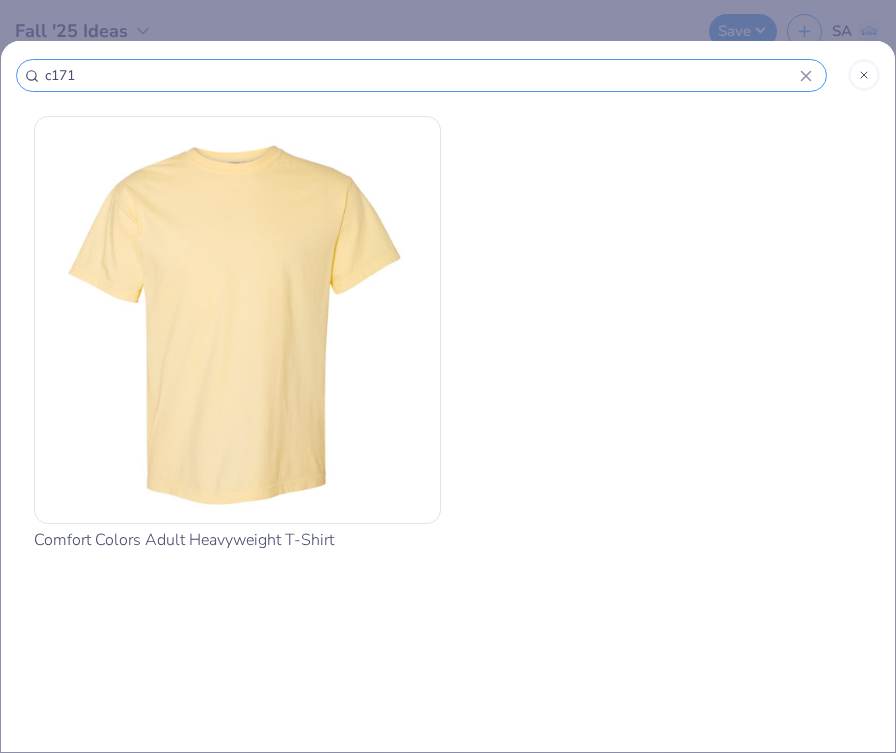 type on "c1717" 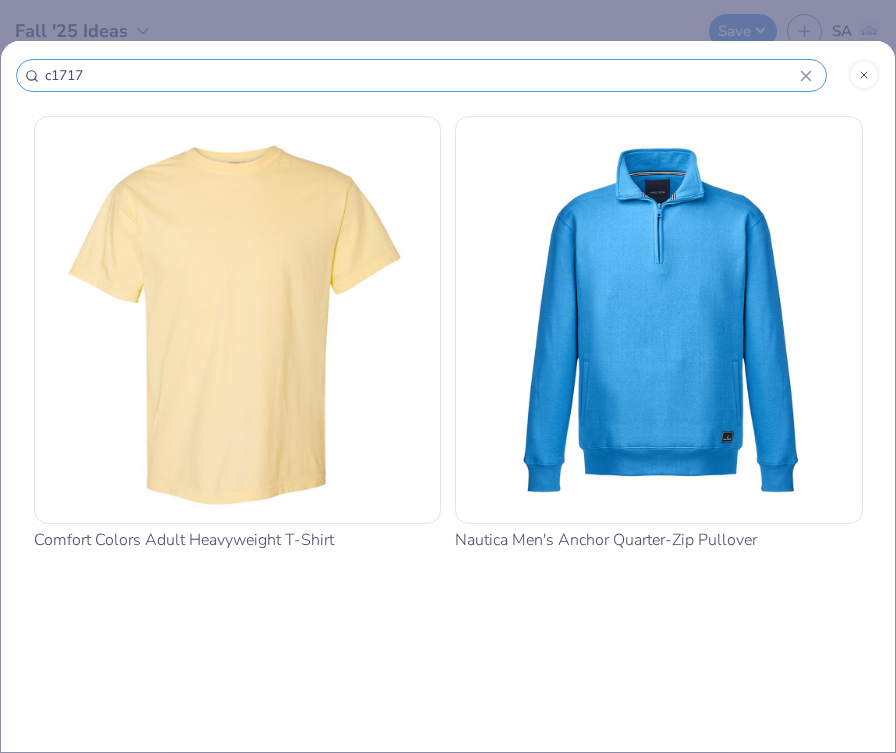 type on "c1717" 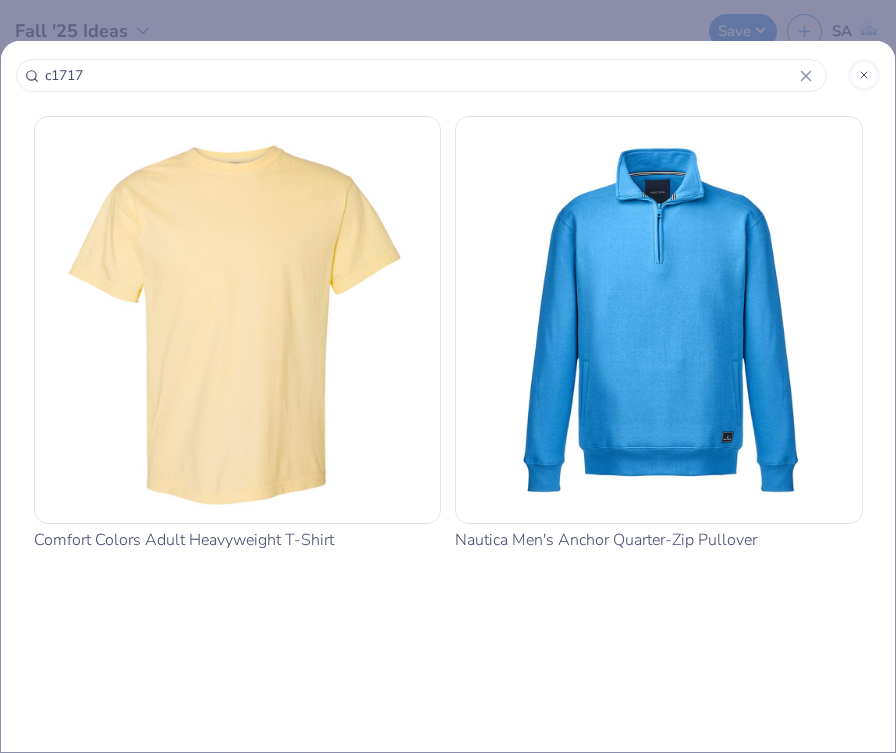 click at bounding box center [238, 320] 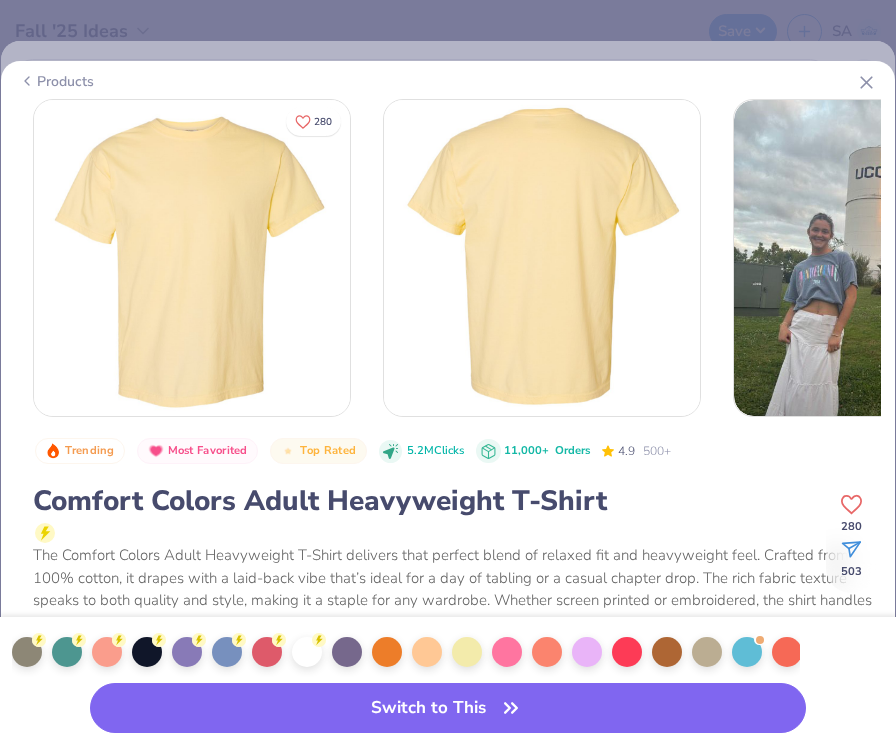 scroll, scrollTop: 0, scrollLeft: 1676, axis: horizontal 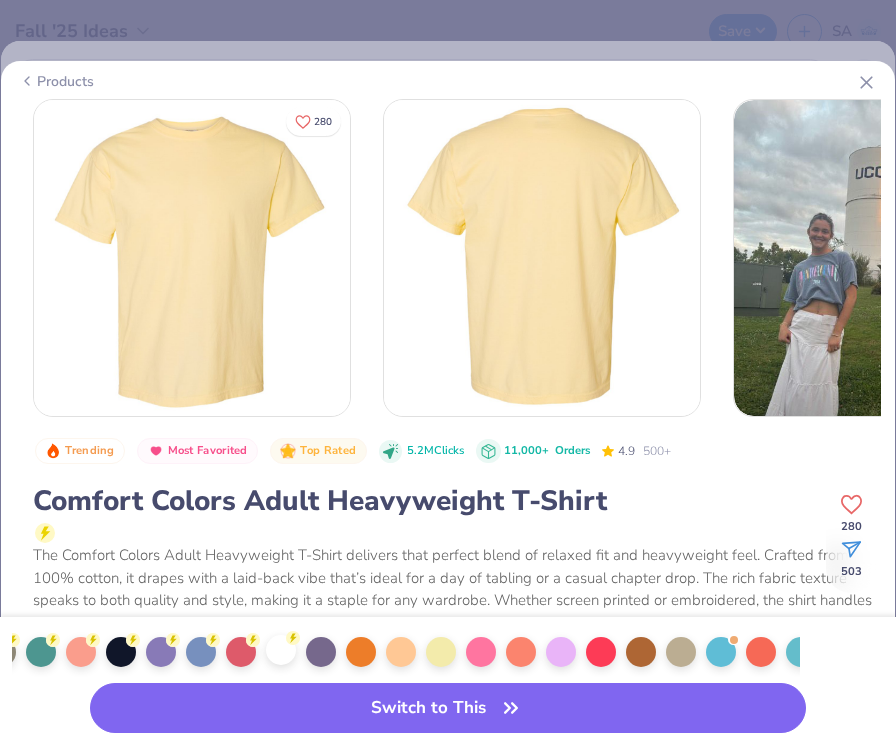 click at bounding box center (281, 650) 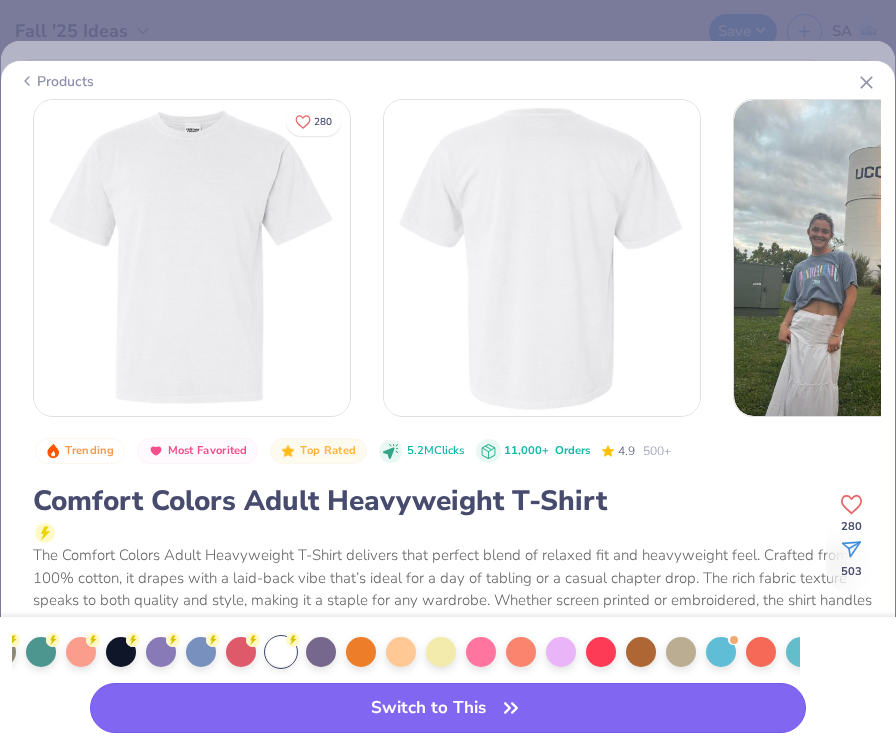 click on "Switch to This" at bounding box center (448, 708) 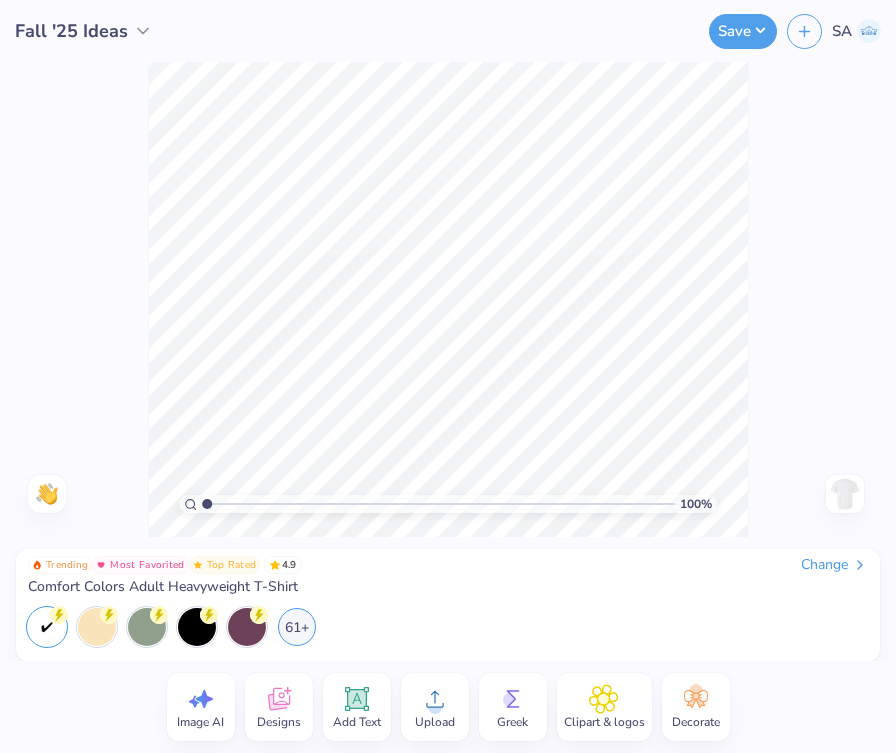 click 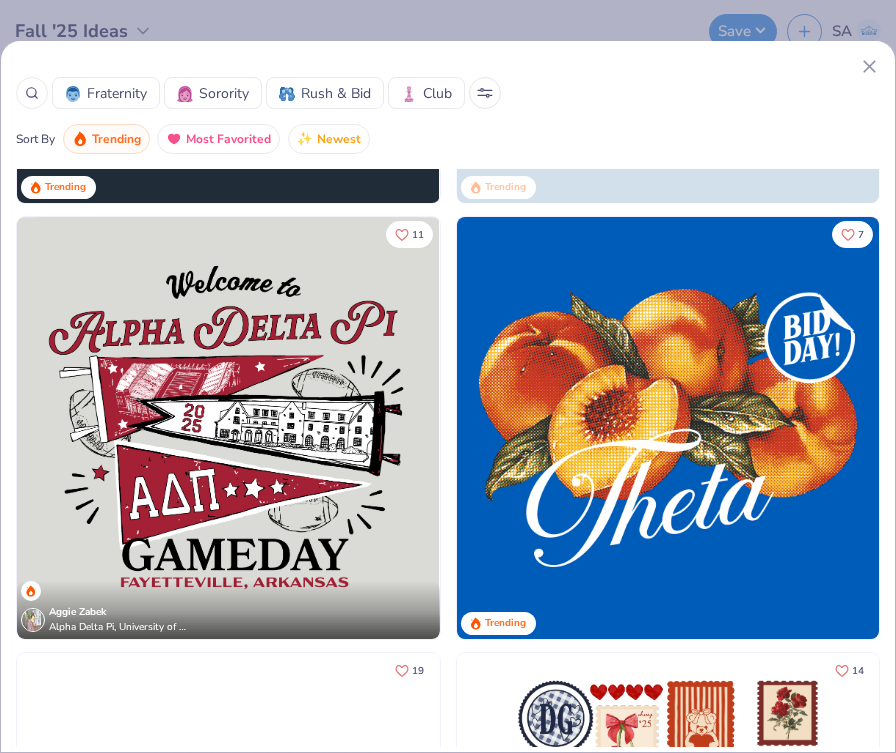 scroll, scrollTop: 946, scrollLeft: 0, axis: vertical 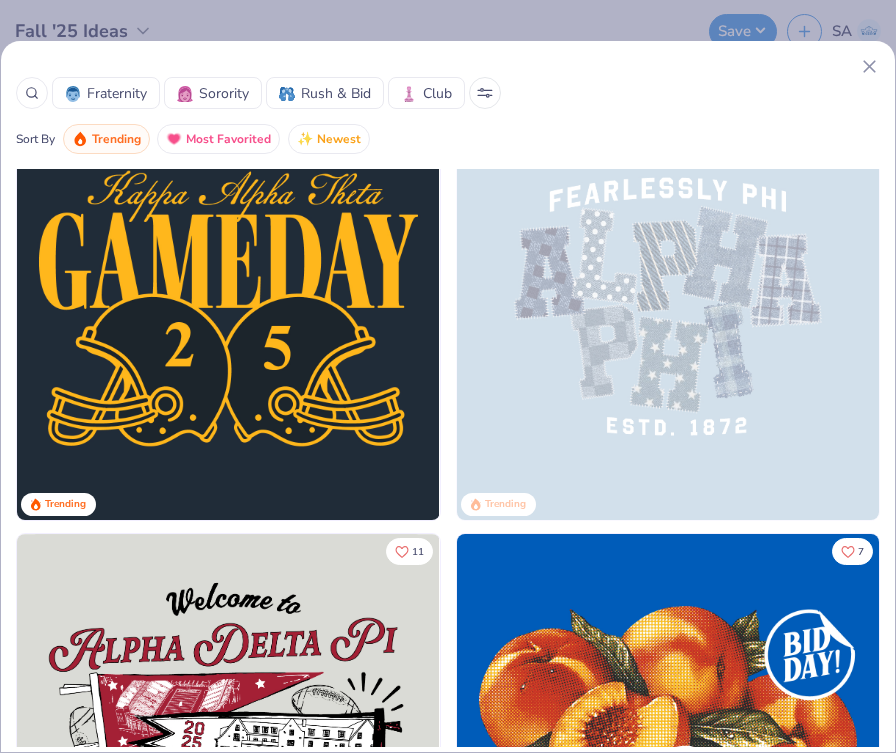 click 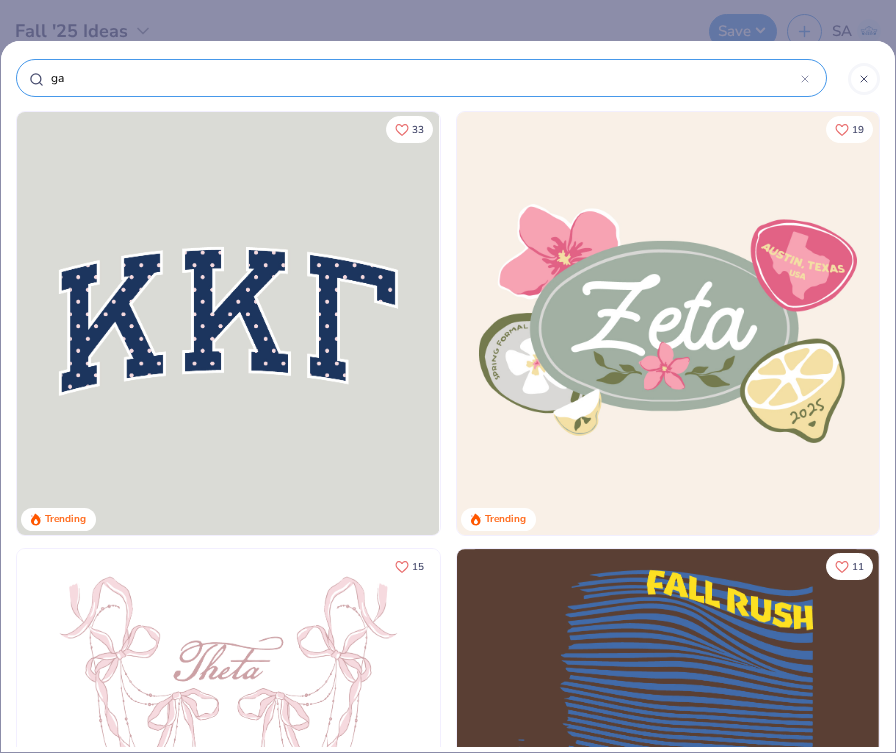 type on "gam" 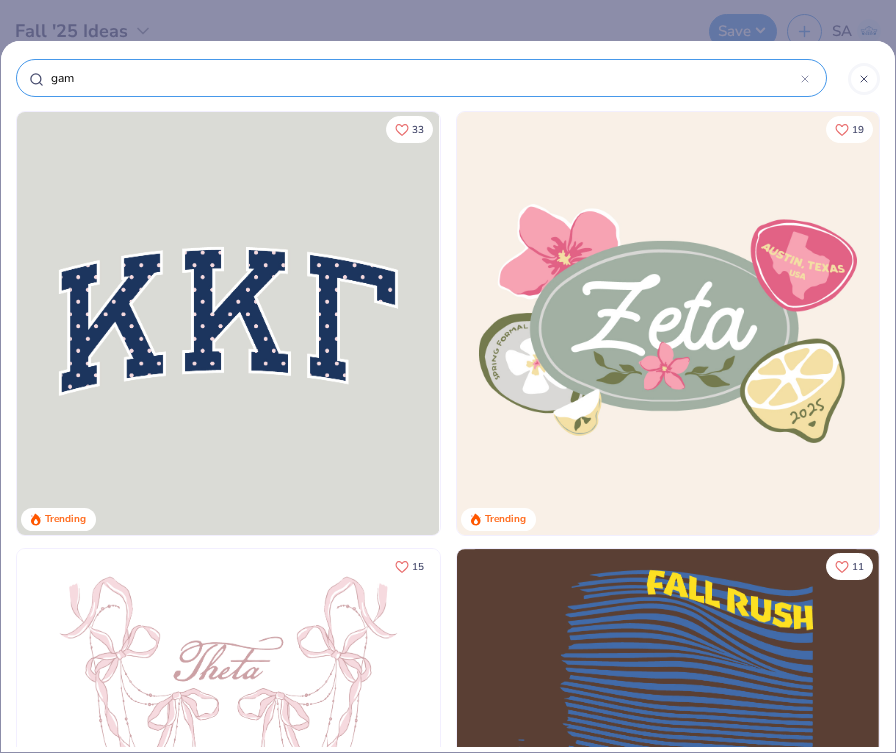 type on "game" 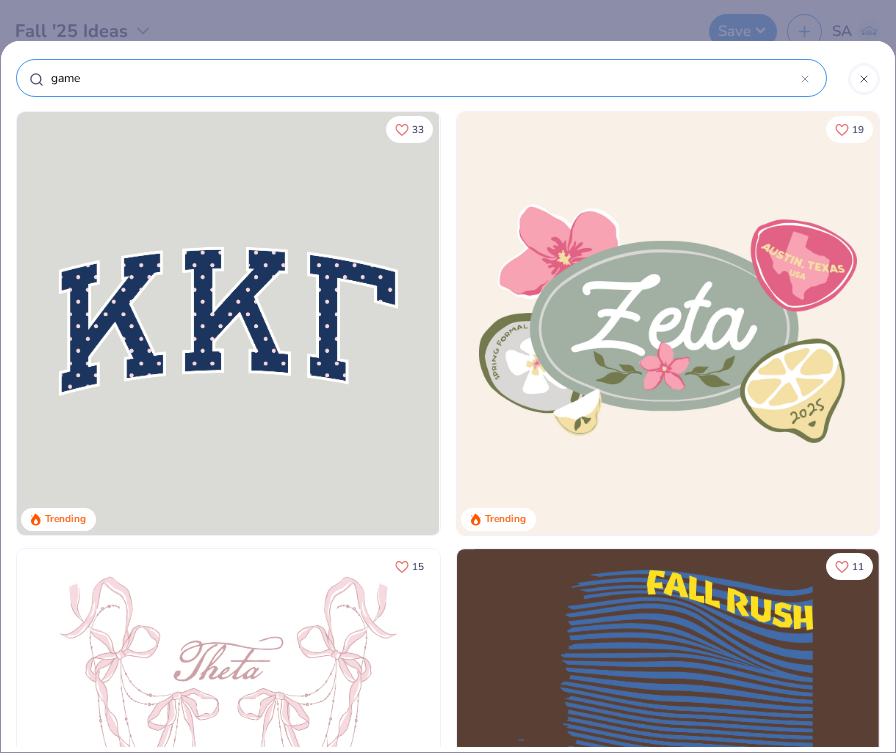 type on "game" 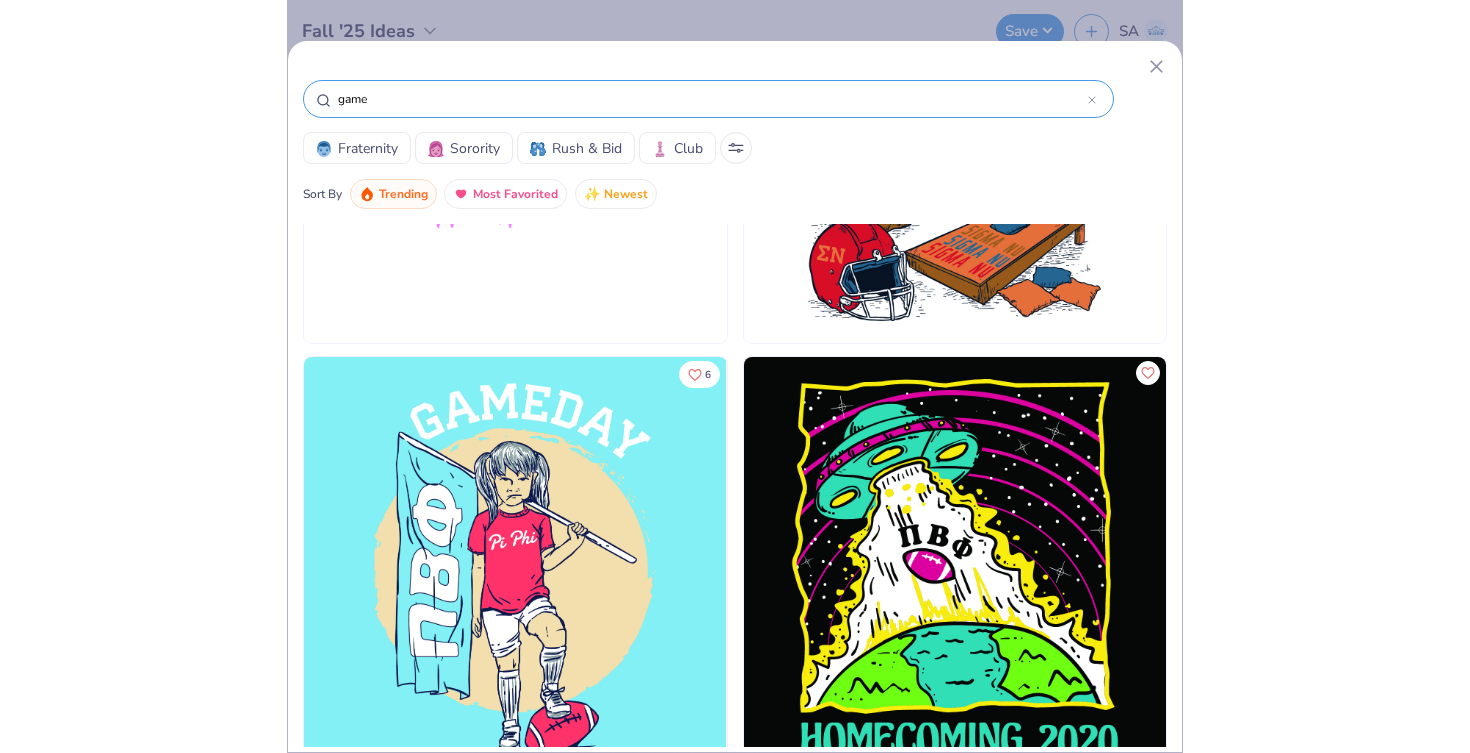 scroll, scrollTop: 5981, scrollLeft: 0, axis: vertical 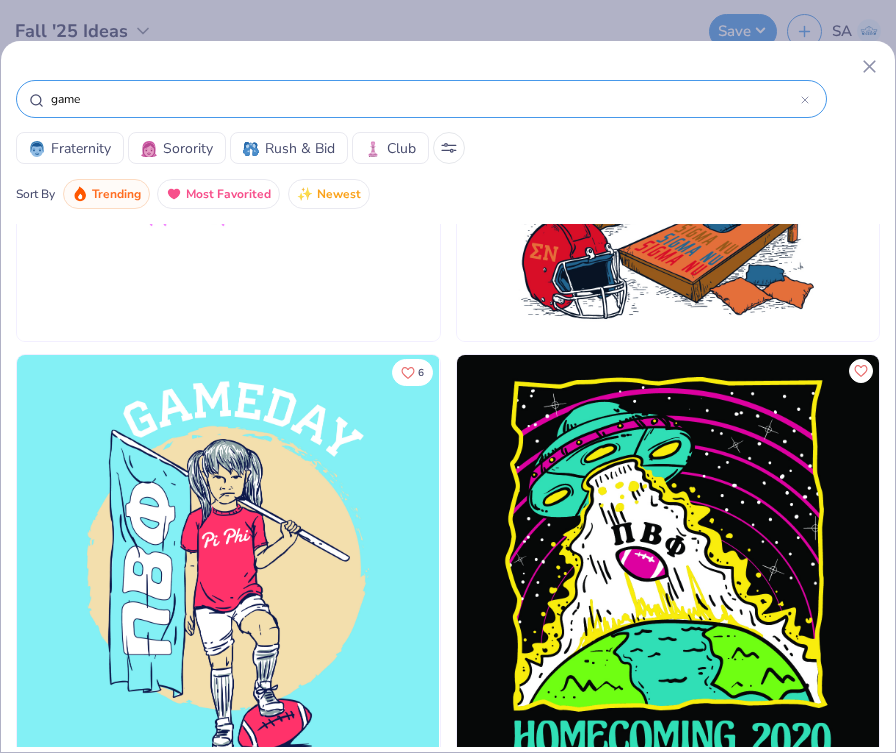 click on "game" at bounding box center [425, 99] 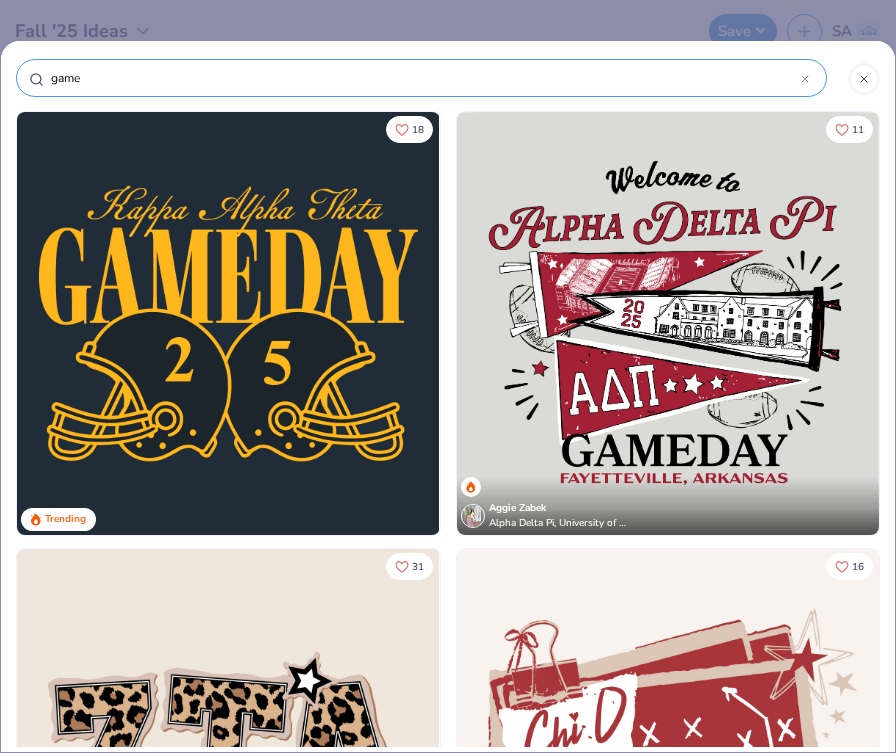 type on "game" 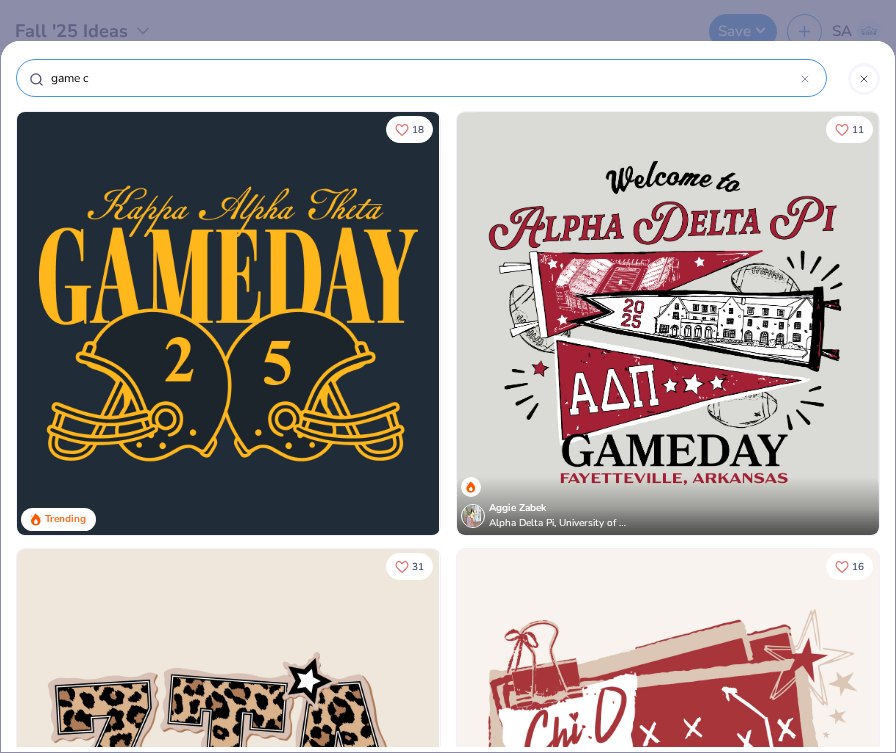 type on "game ca" 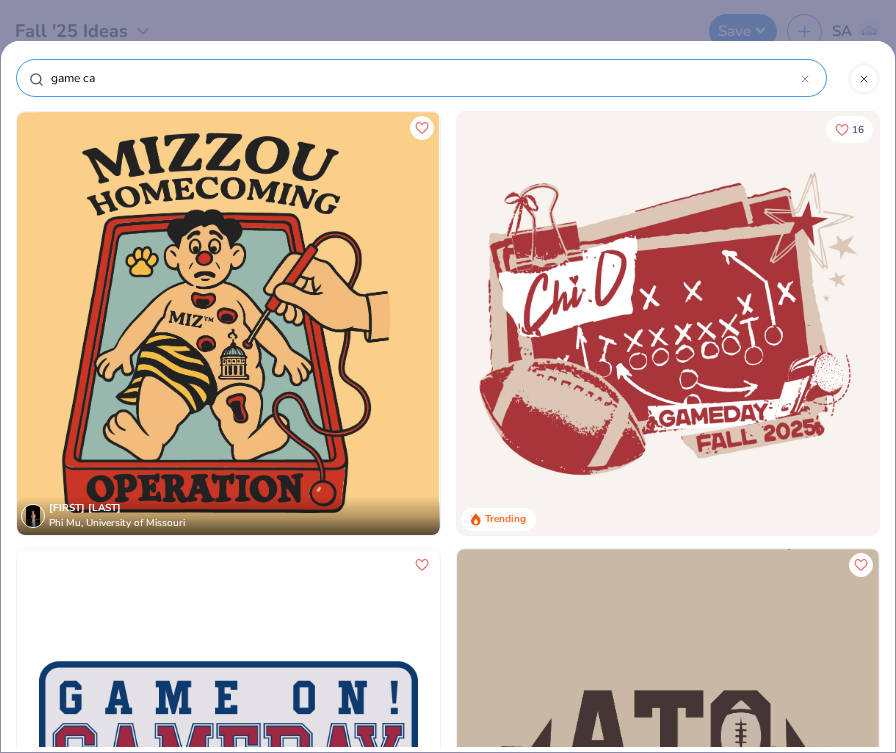 type on "game car" 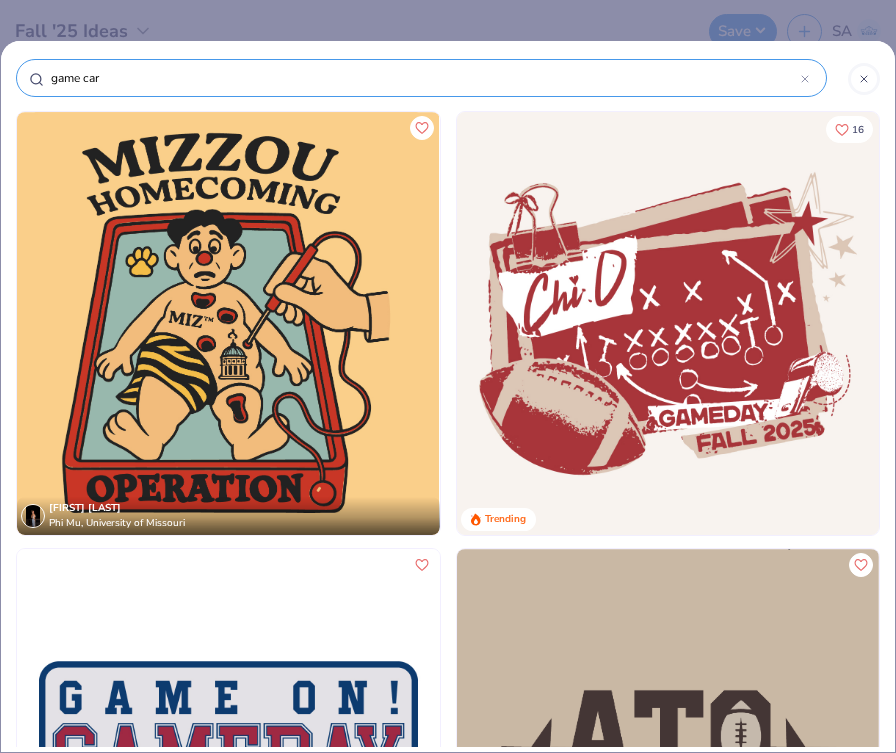 type on "game card" 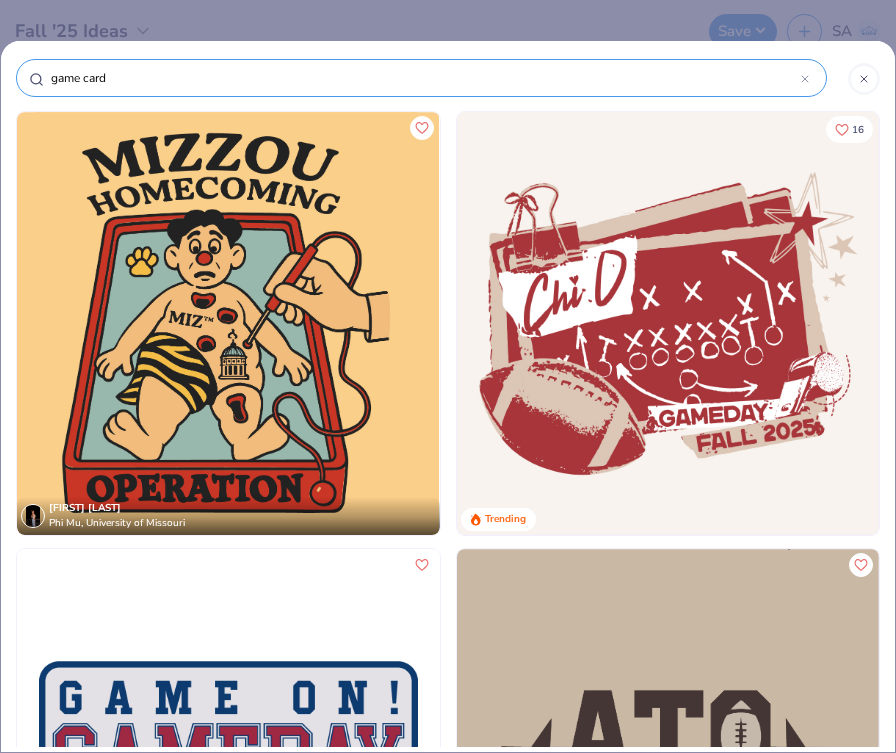 type on "game cards" 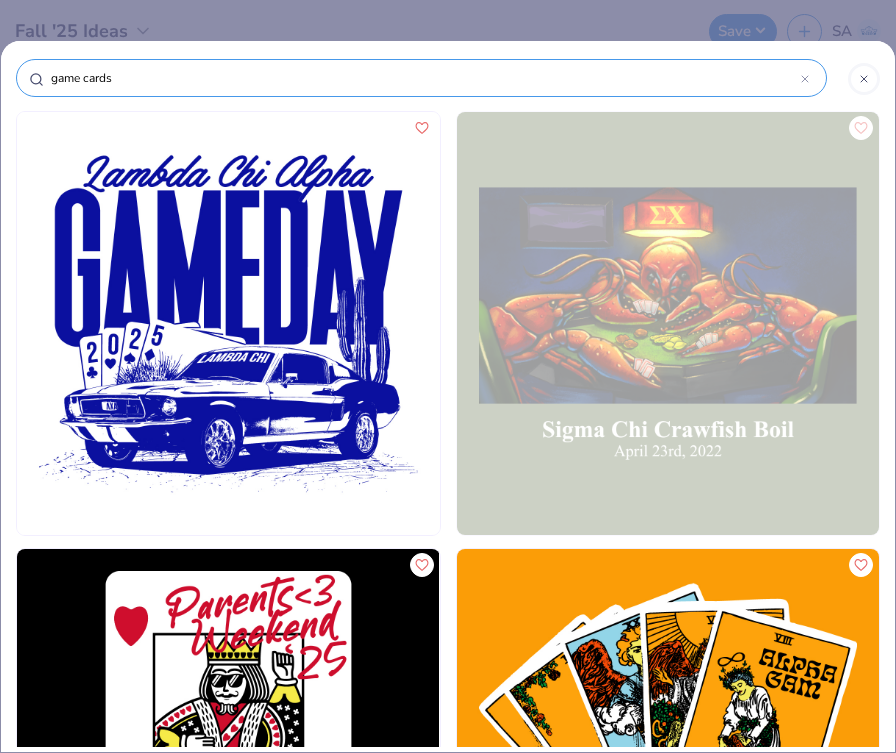 type on "game cards" 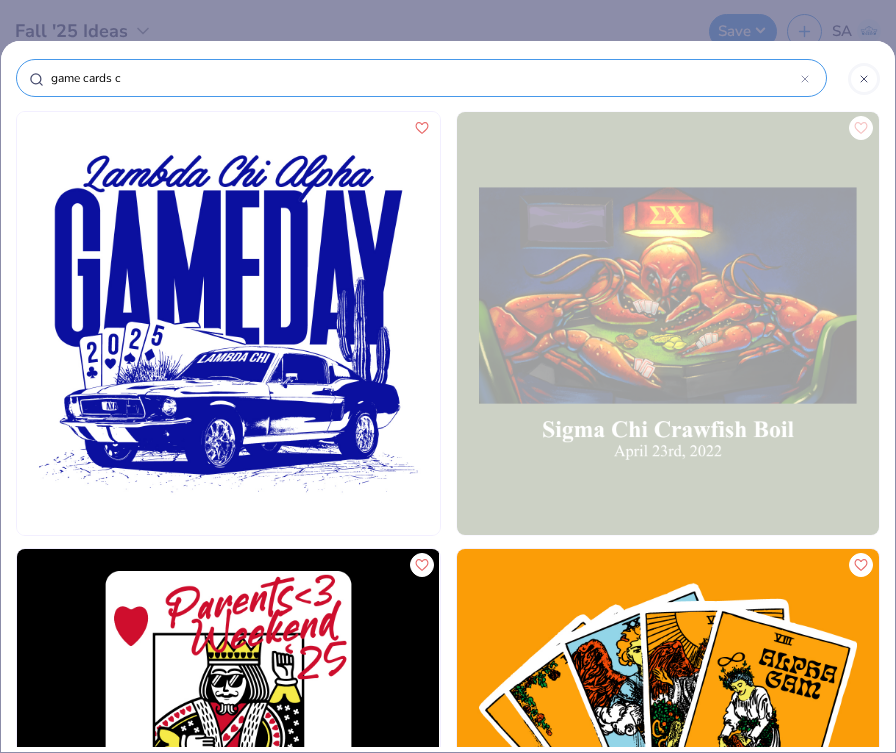 type on "game cards [COUNTRY]" 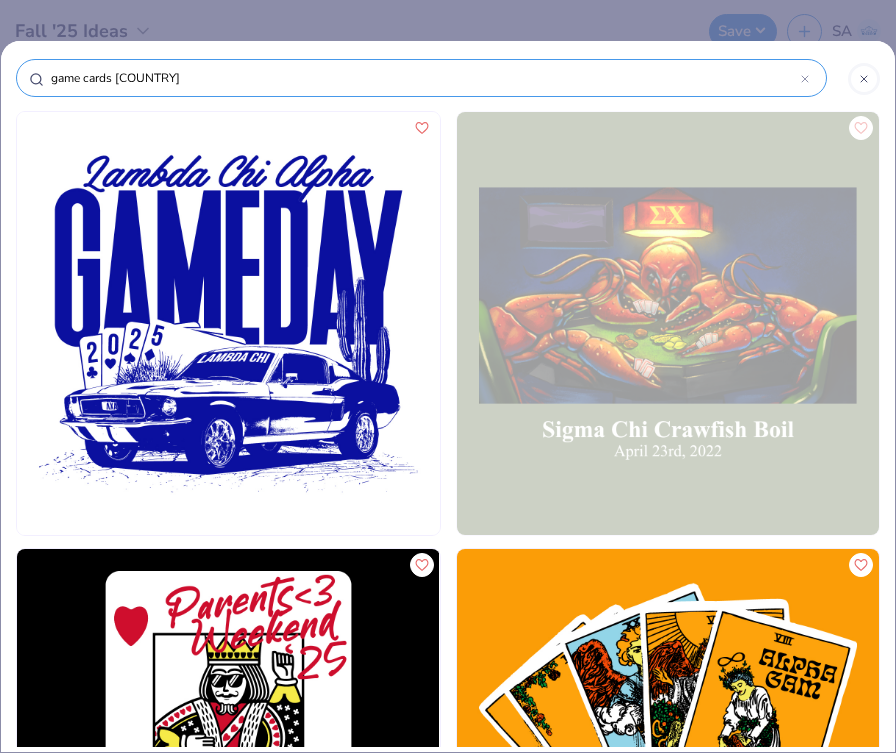 type on "game cards [COUNTRY]" 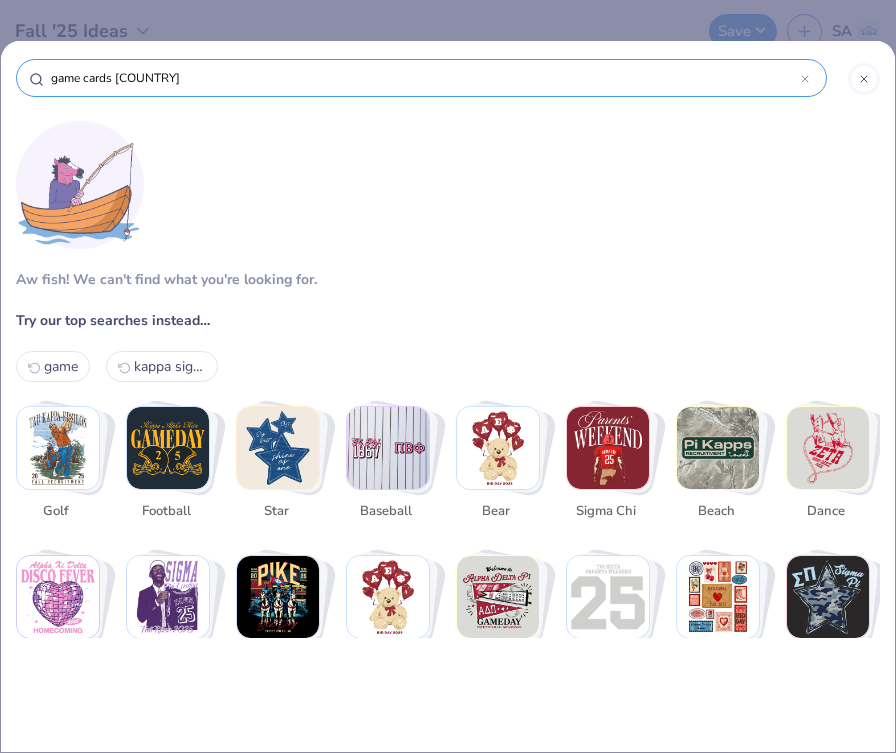 type on "game cards [COUNTRY]" 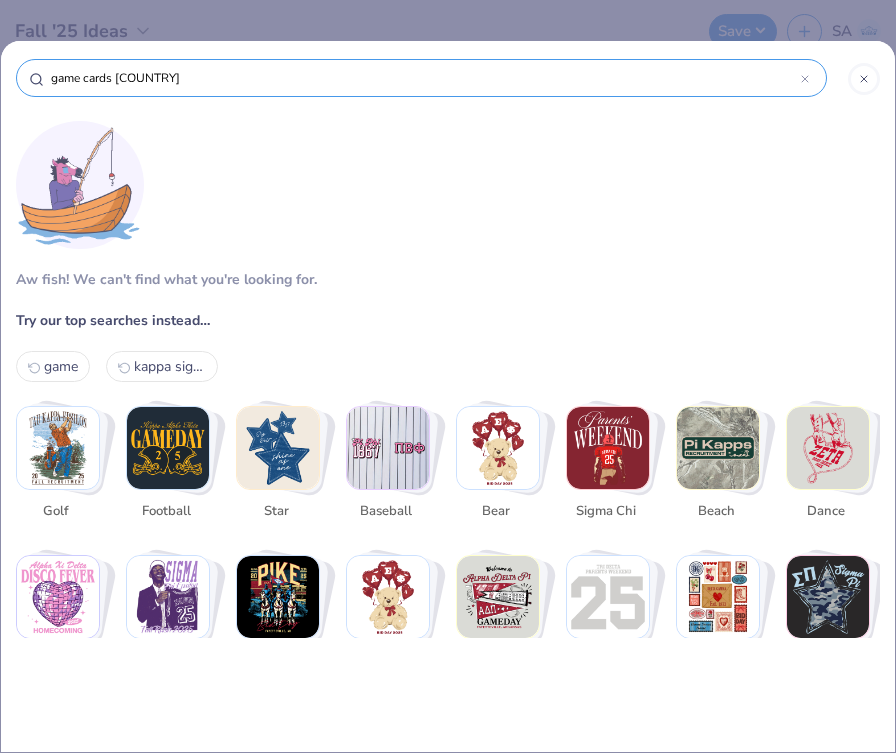 type on "game cards [COUNTRY]" 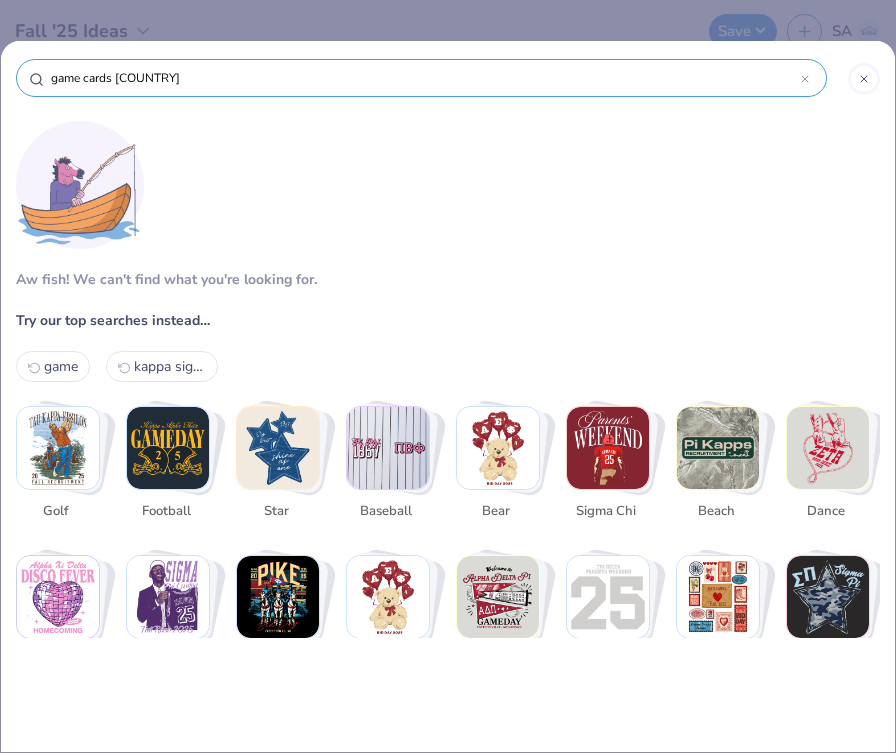 type on "game cards casin" 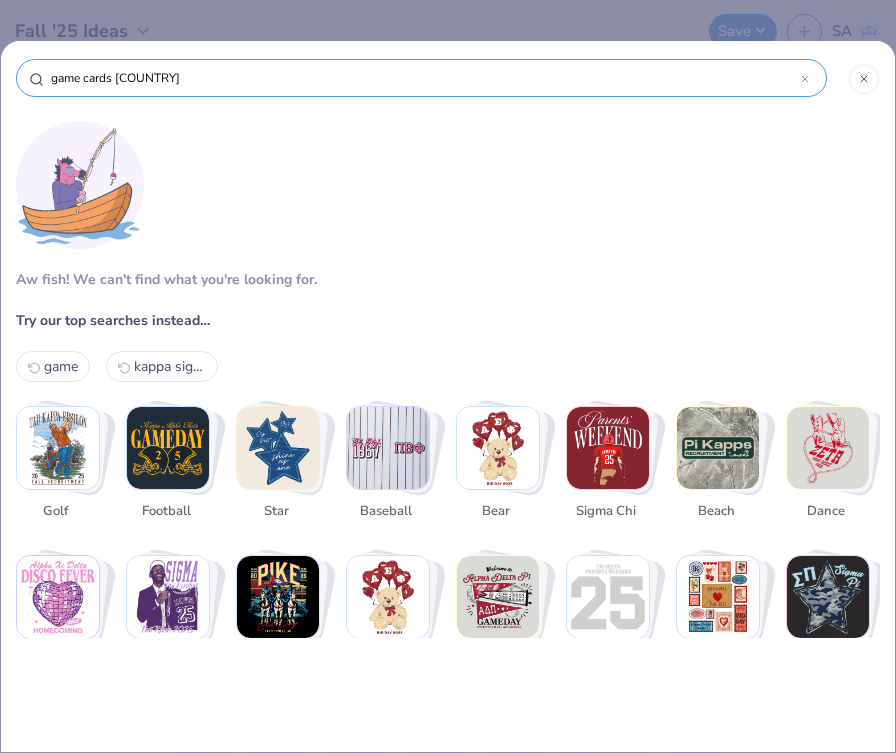 type on "game cards casin" 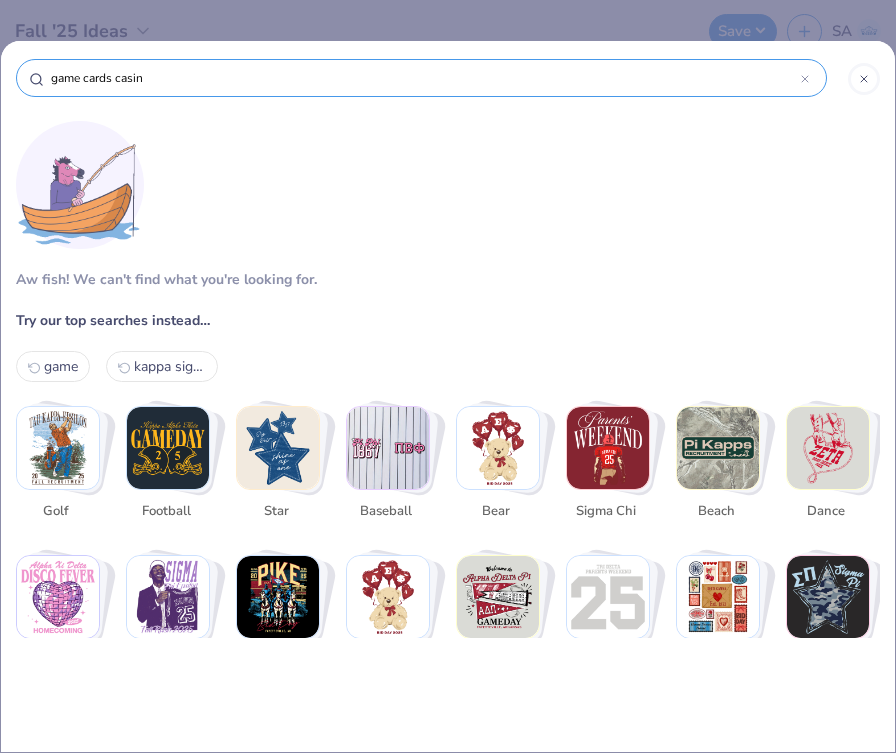 type on "game cards casino" 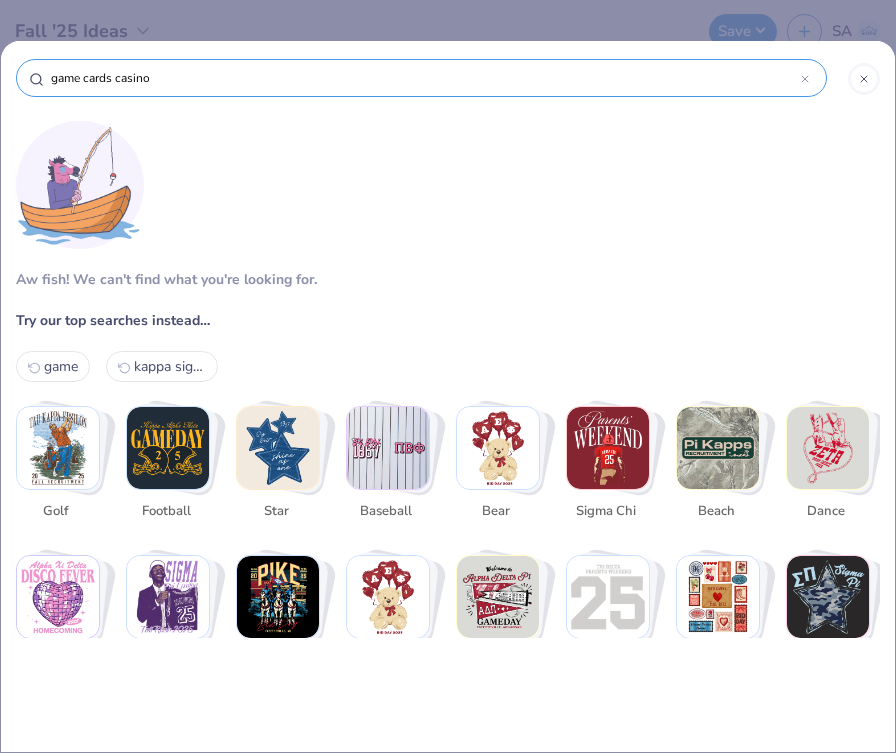 type on "game cards casino" 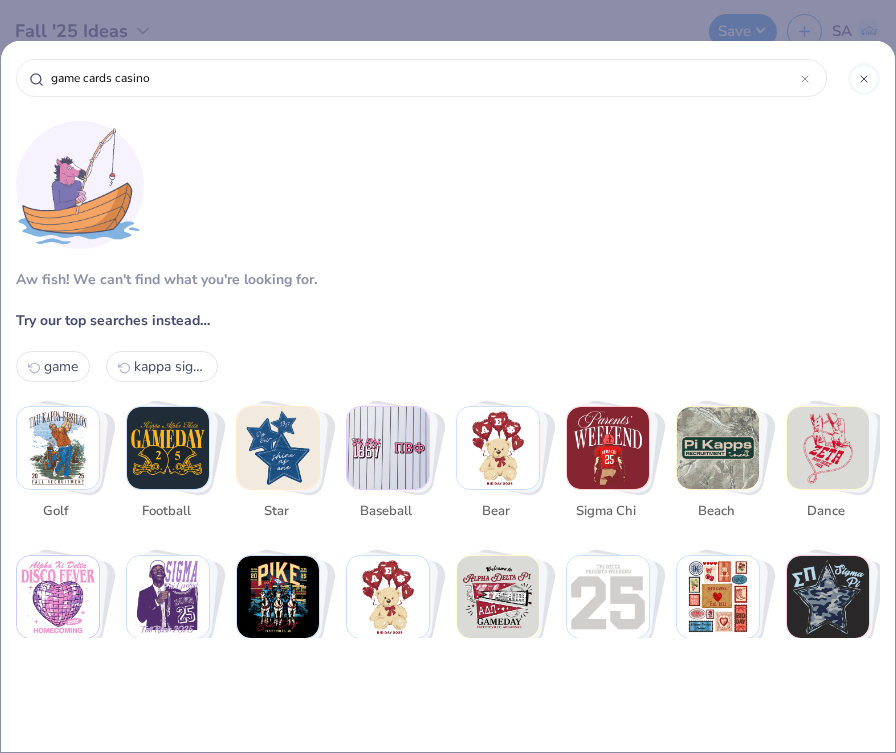click 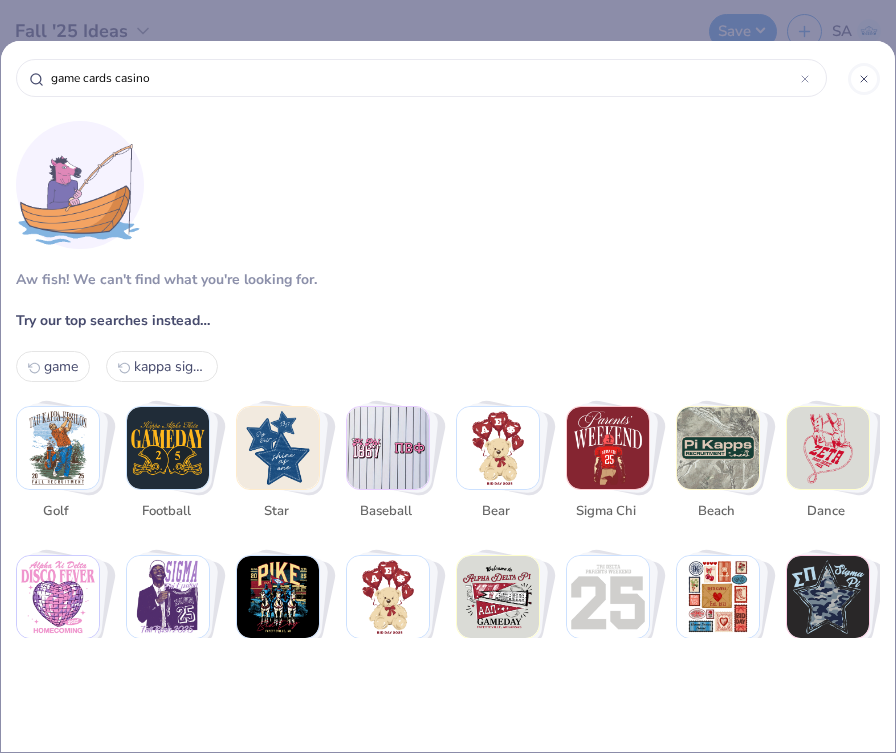 type 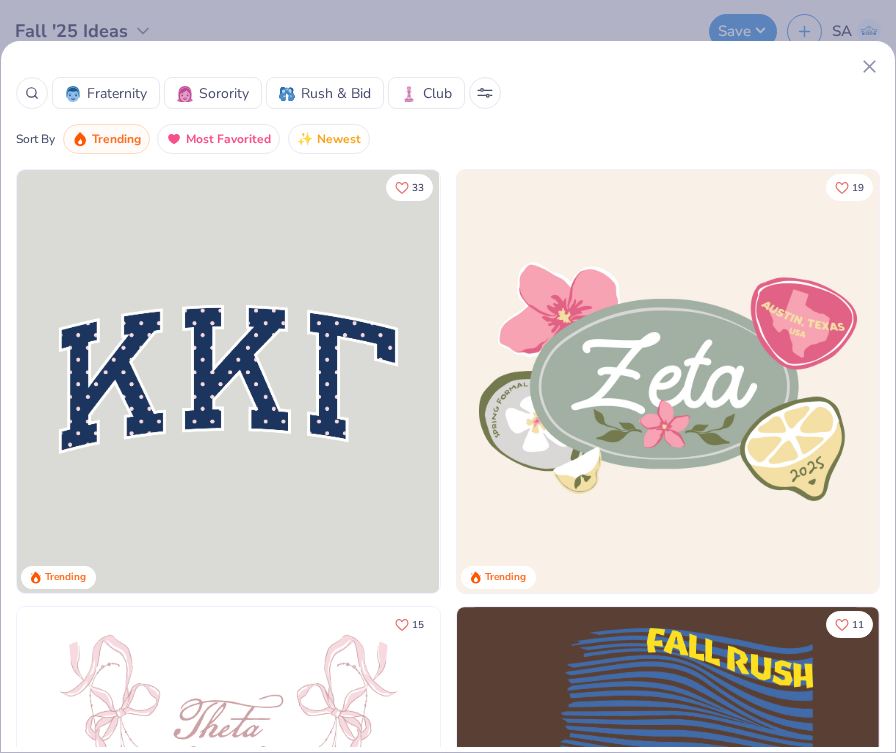 click 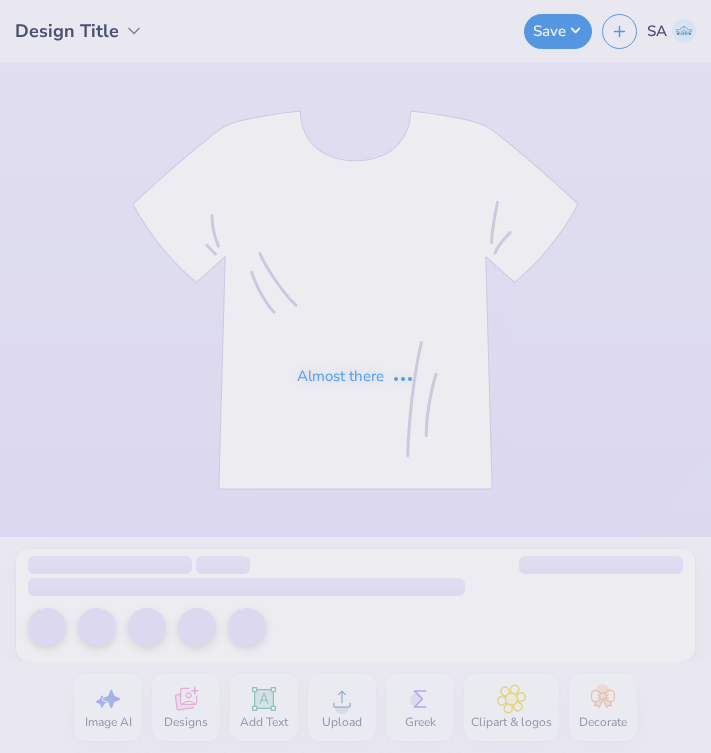 scroll, scrollTop: 0, scrollLeft: 0, axis: both 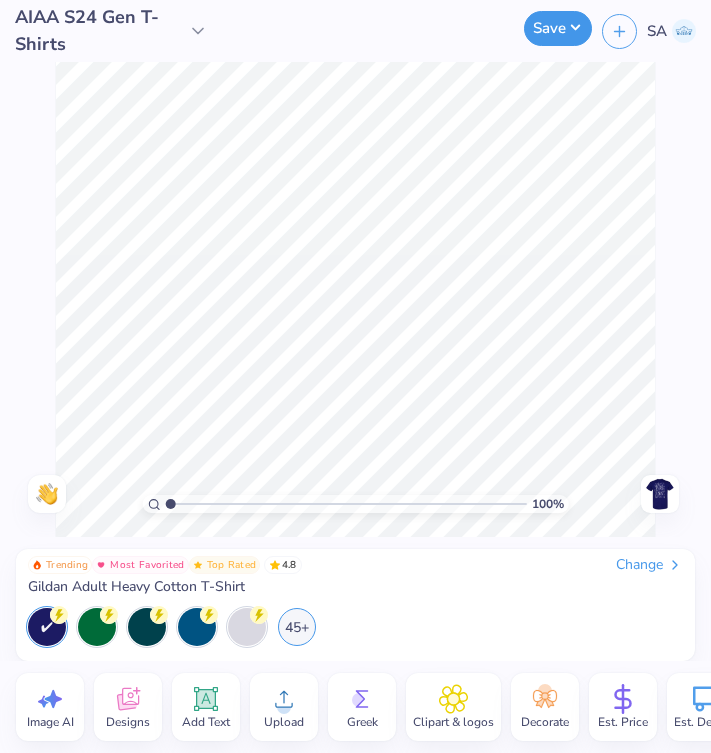 click on "Save" at bounding box center [558, 28] 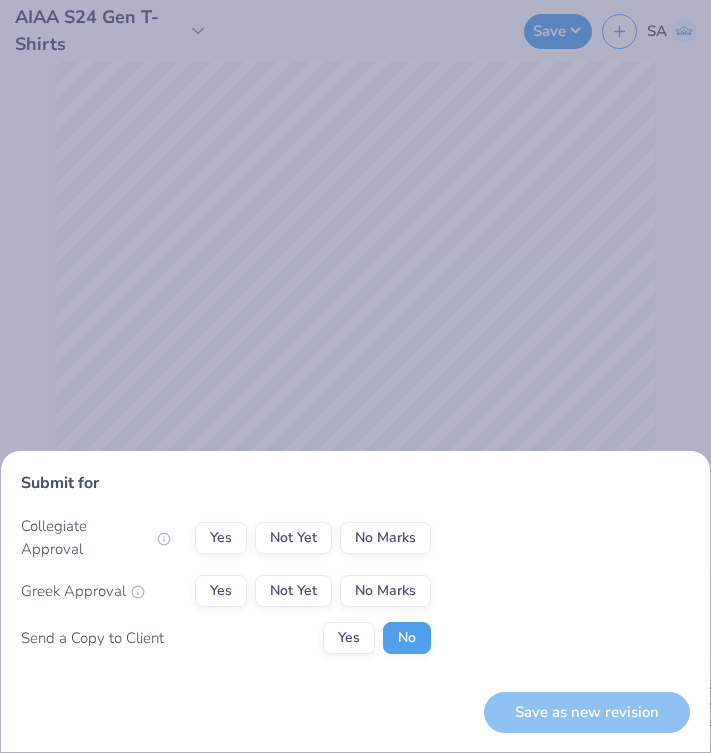 click on "Submit for Collegiate Approval Yes Not Yet No Marks Greek Approval Yes Not Yet No Marks Send a Copy to Client Yes No Save as new revision" at bounding box center (355, 376) 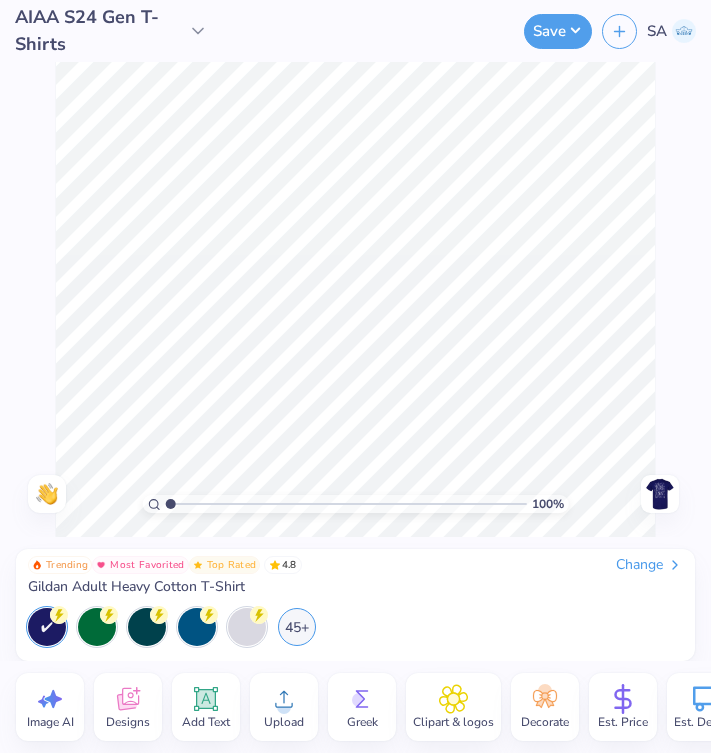 click 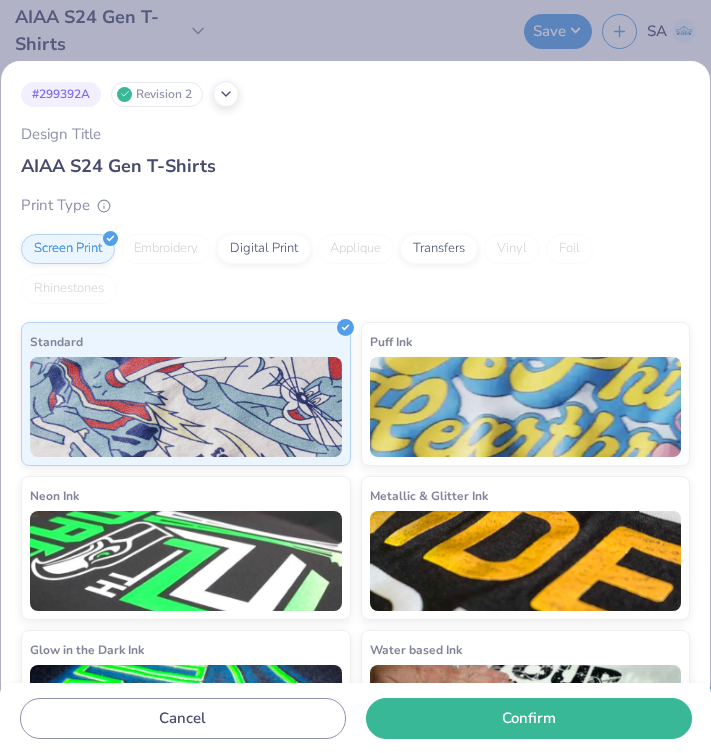 click on "# 299392A Revision 2 Design Title AIAA S24 Gen T-Shirts Print Type Screen Print Embroidery Digital Print Applique Transfers Vinyl Foil Rhinestones Standard Puff Ink Neon Ink Metallic & Glitter Ink Glow in the Dark Ink Water based Ink Cancel Confirm" at bounding box center [355, 376] 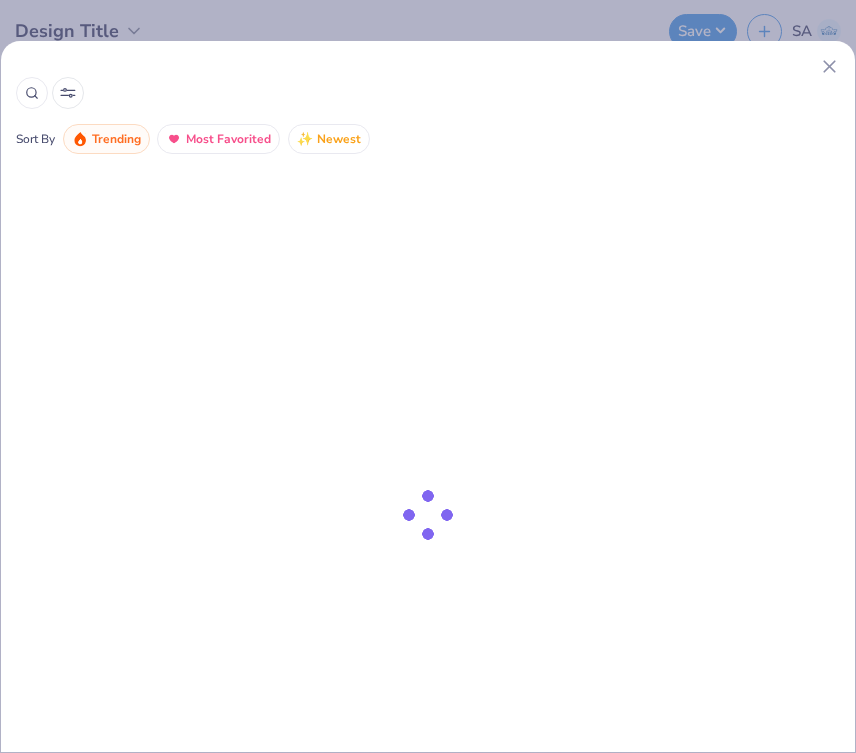 scroll, scrollTop: 0, scrollLeft: 0, axis: both 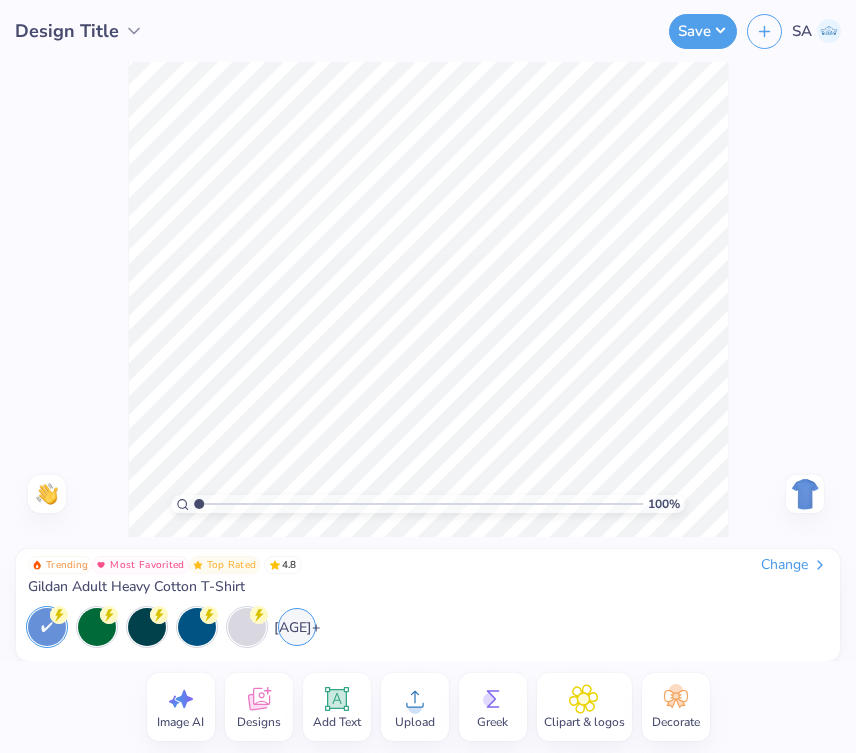 click at bounding box center [805, 494] 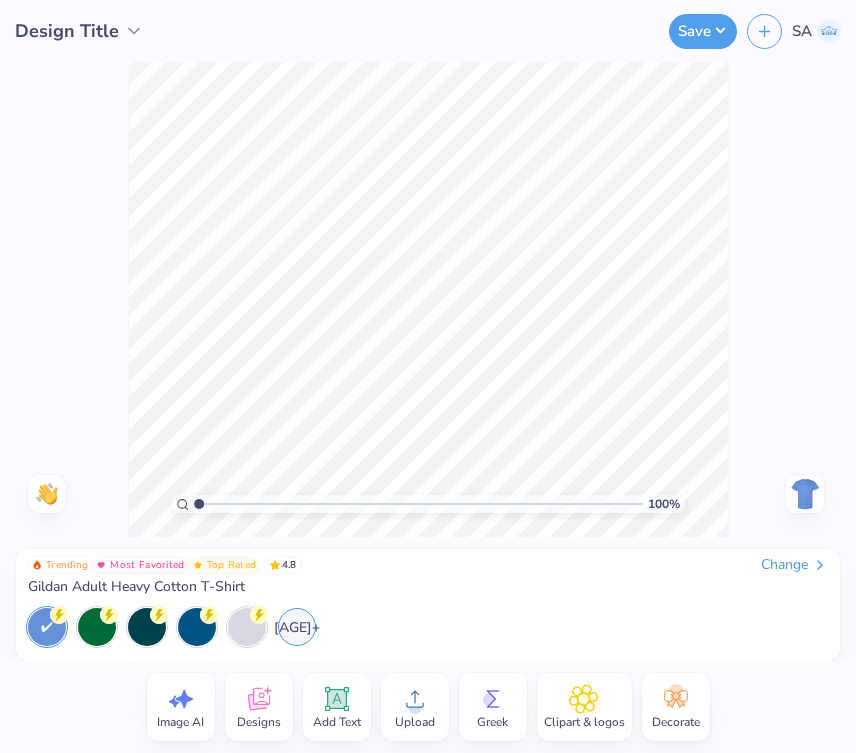 click at bounding box center [805, 494] 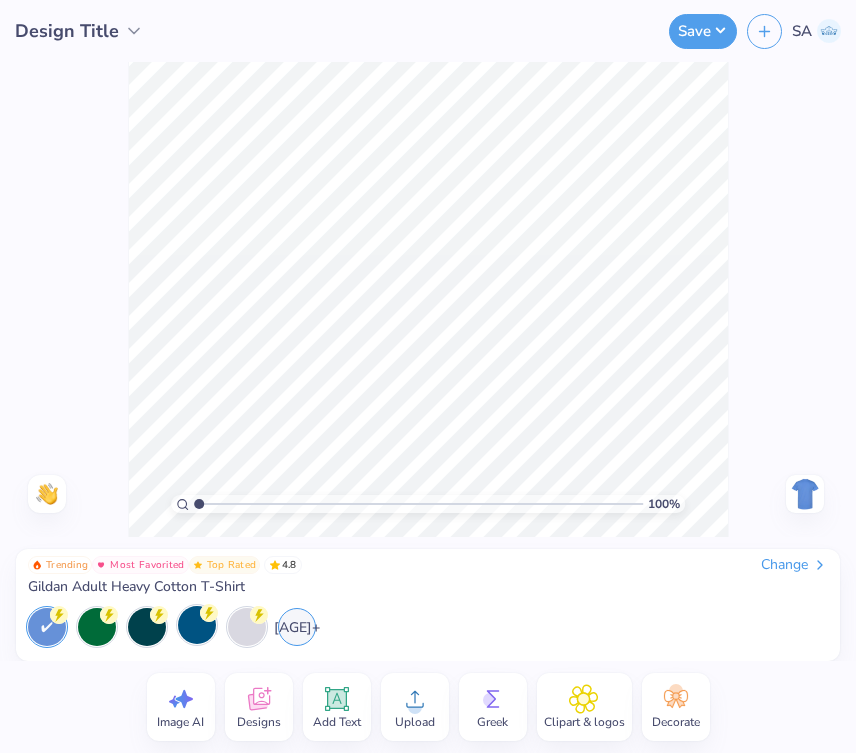 click at bounding box center (197, 625) 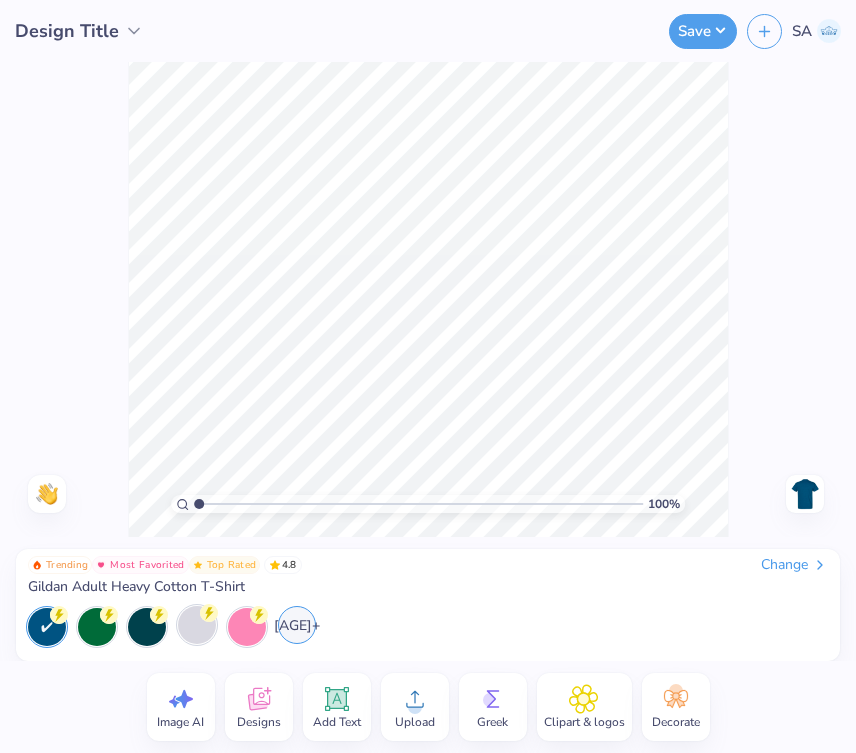 click on "45+" at bounding box center (297, 625) 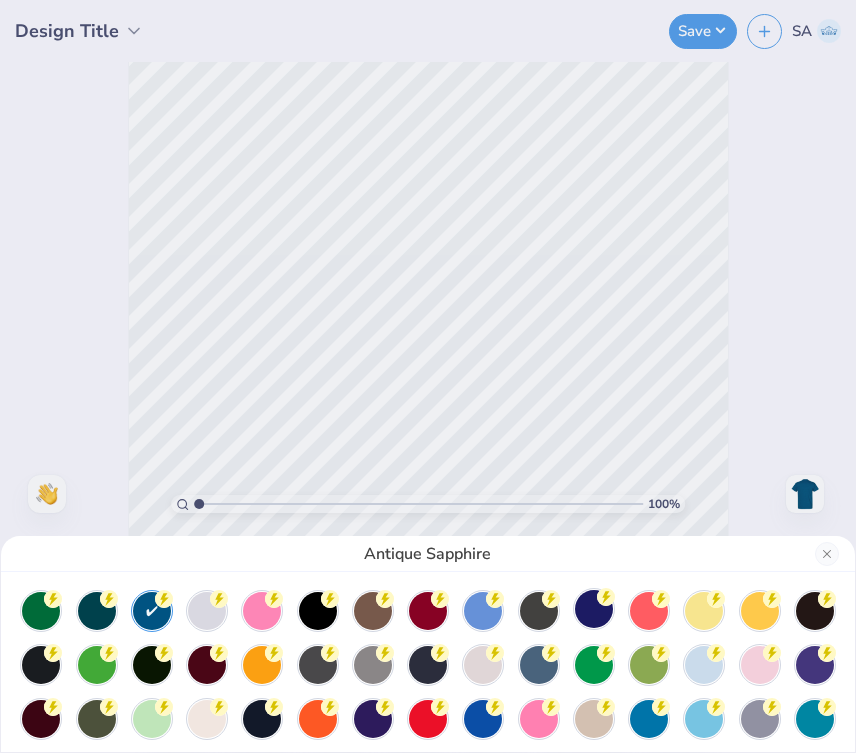 click at bounding box center (594, 609) 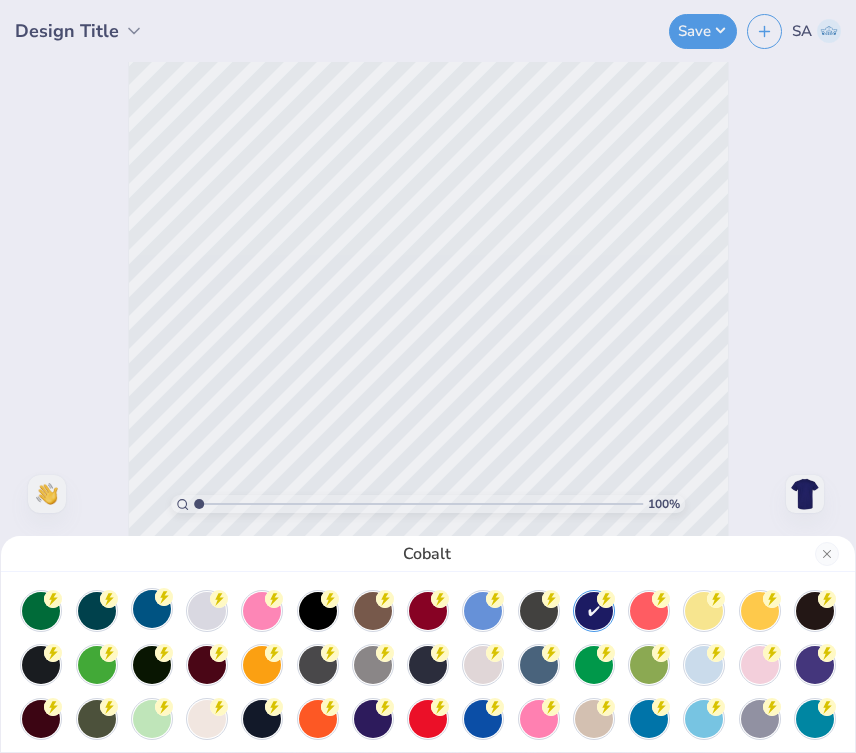 click at bounding box center [152, 609] 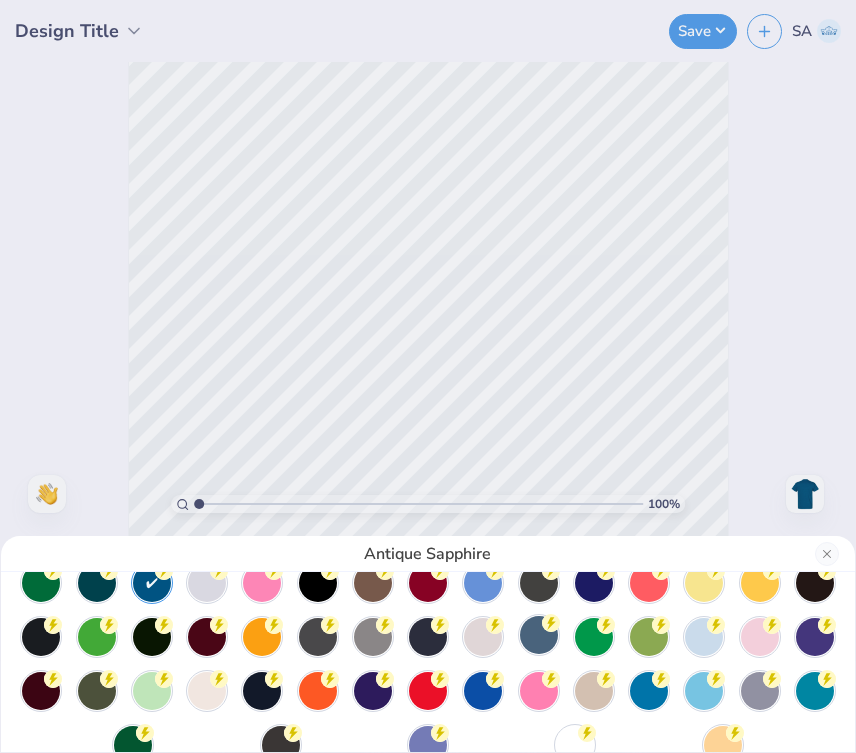 scroll, scrollTop: 42, scrollLeft: 0, axis: vertical 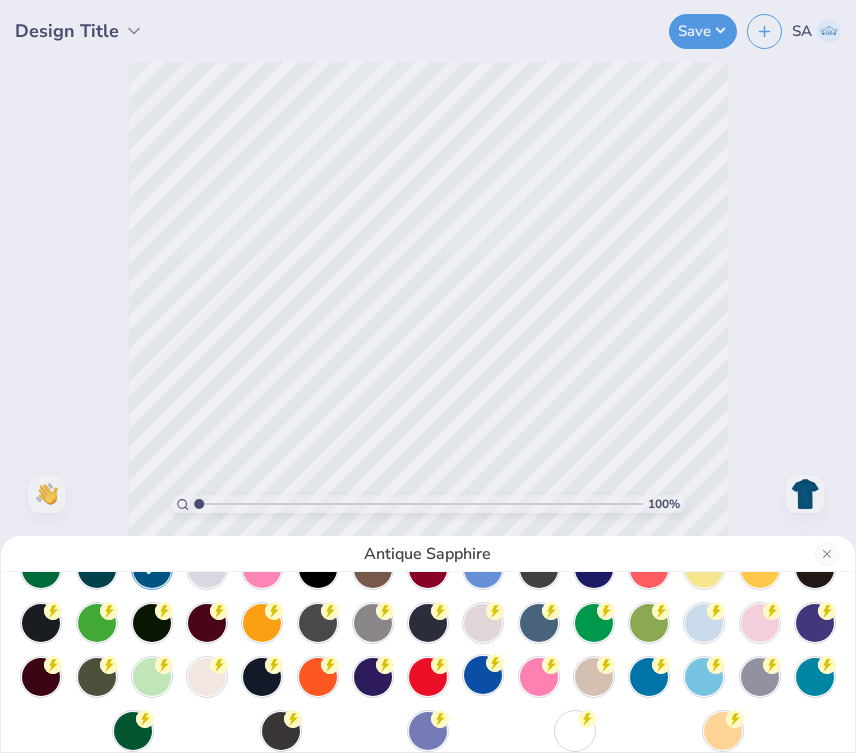 click at bounding box center (483, 675) 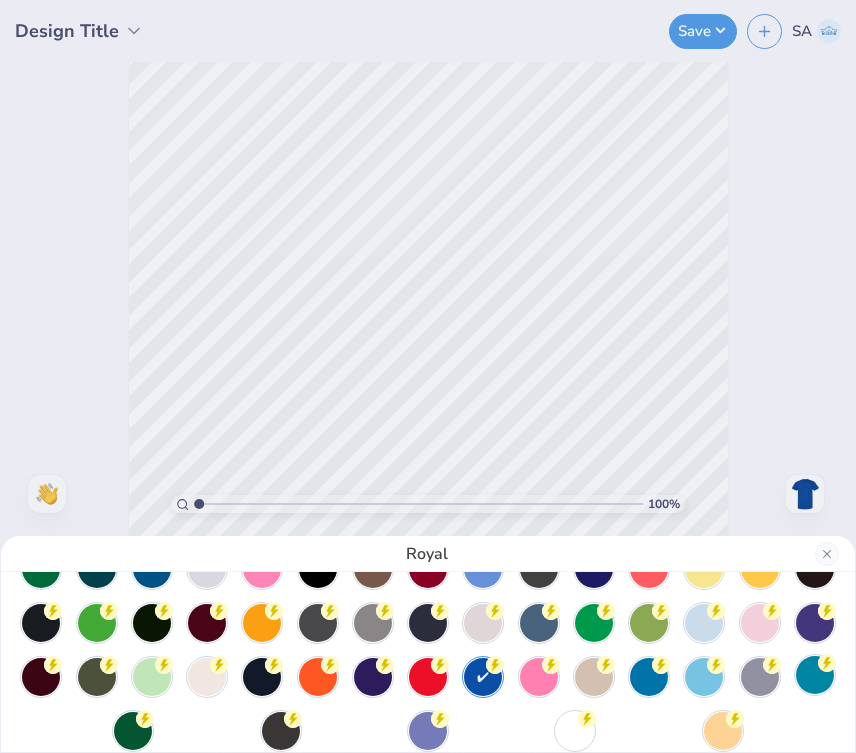 click 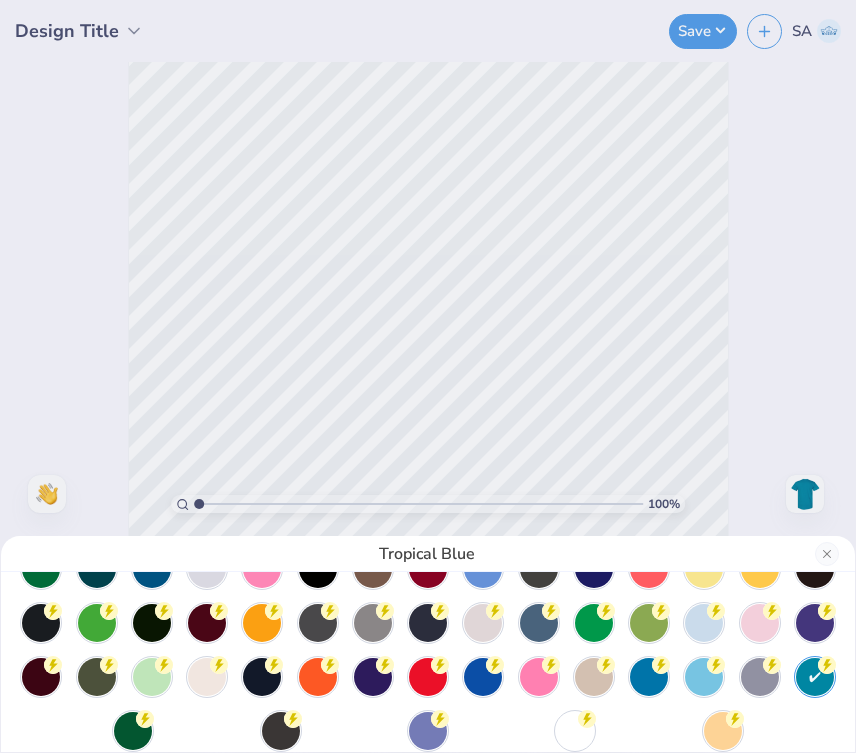 click at bounding box center [815, 677] 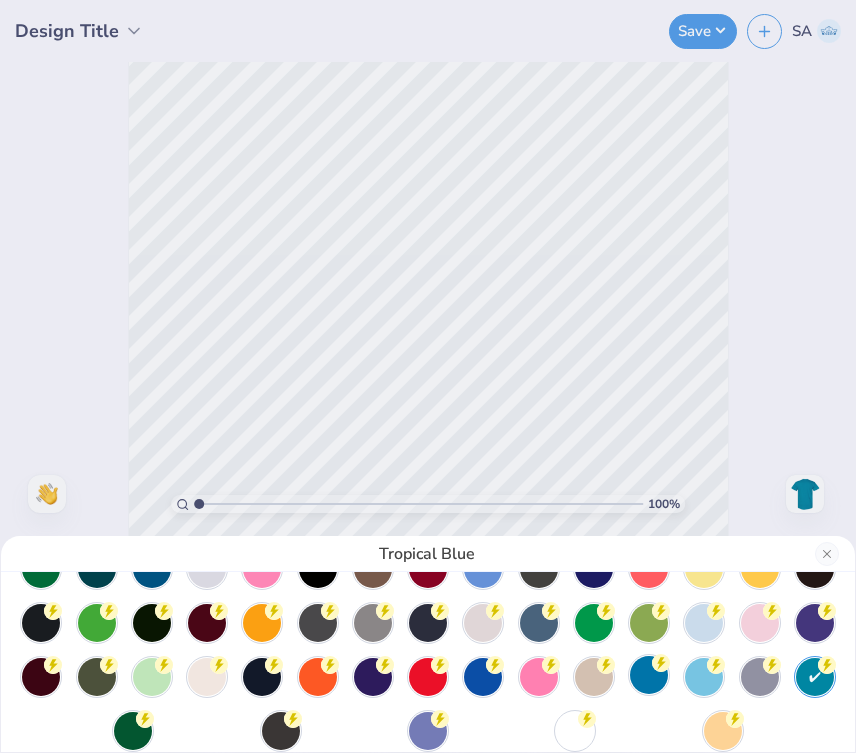 click at bounding box center (649, 675) 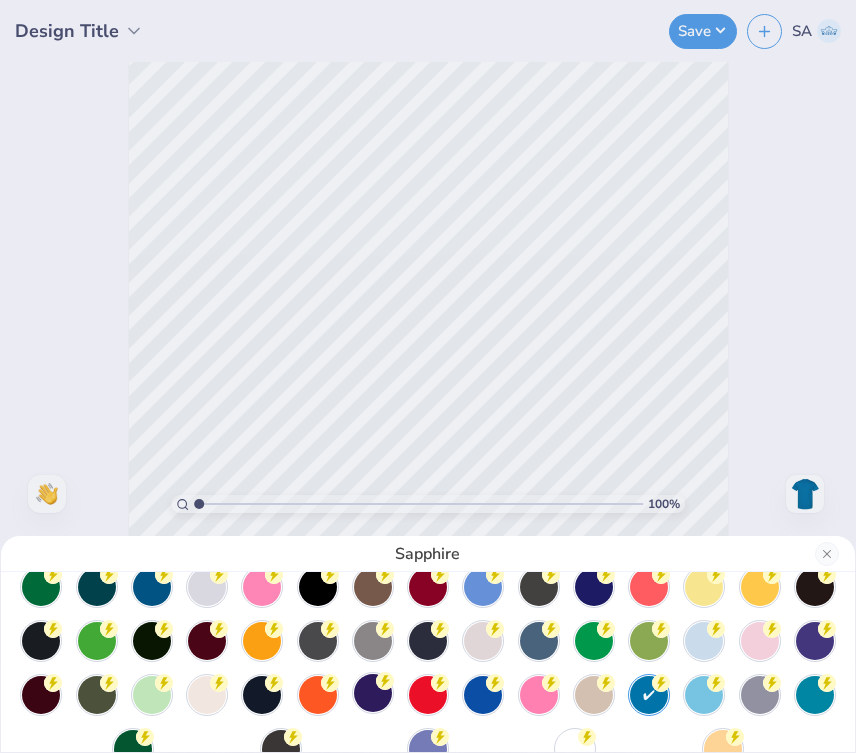 scroll, scrollTop: 14, scrollLeft: 0, axis: vertical 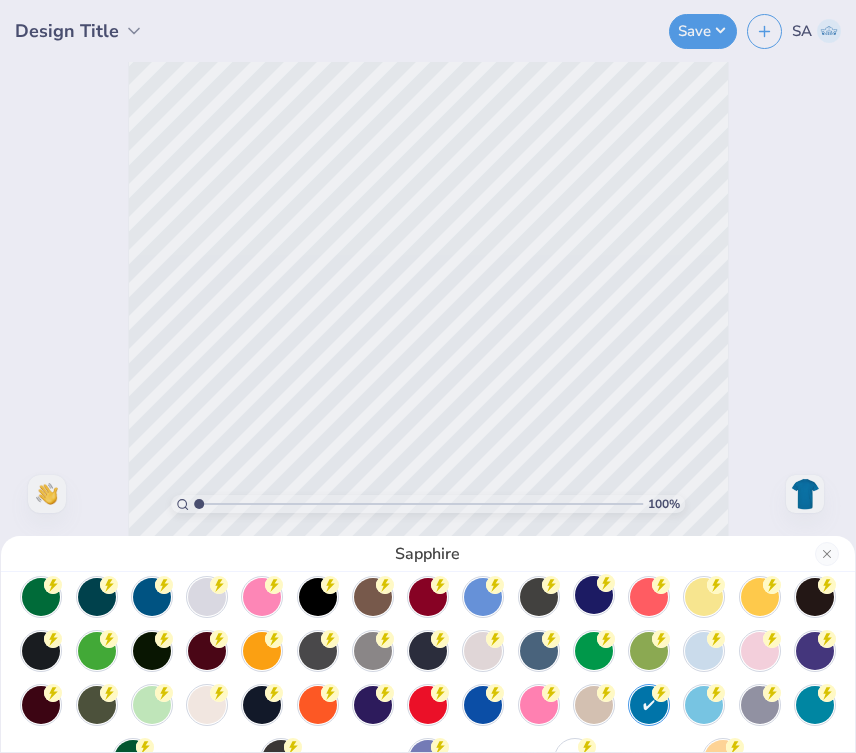 click at bounding box center [594, 595] 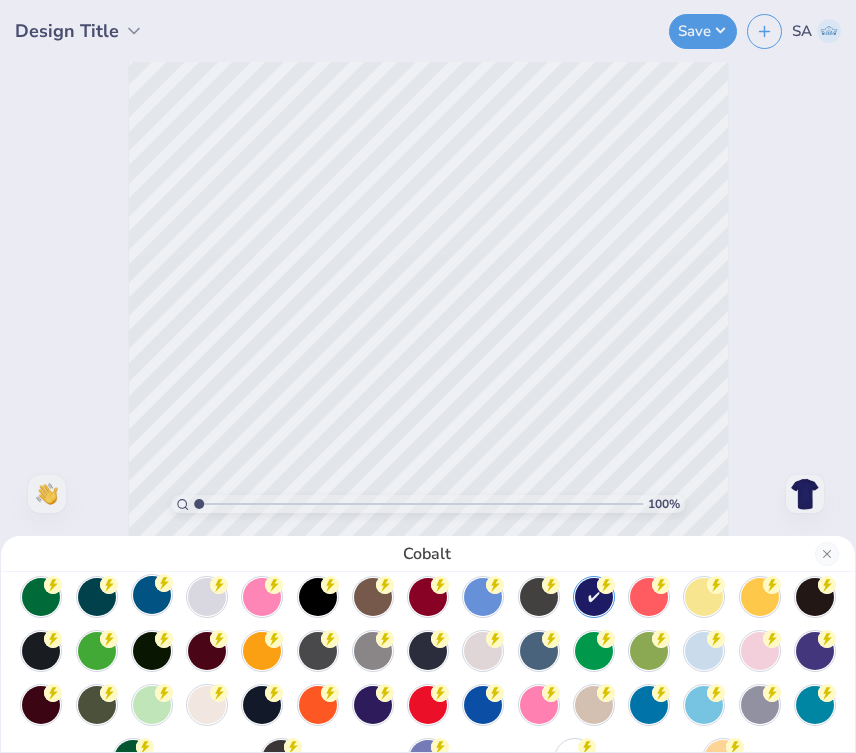 click at bounding box center (152, 595) 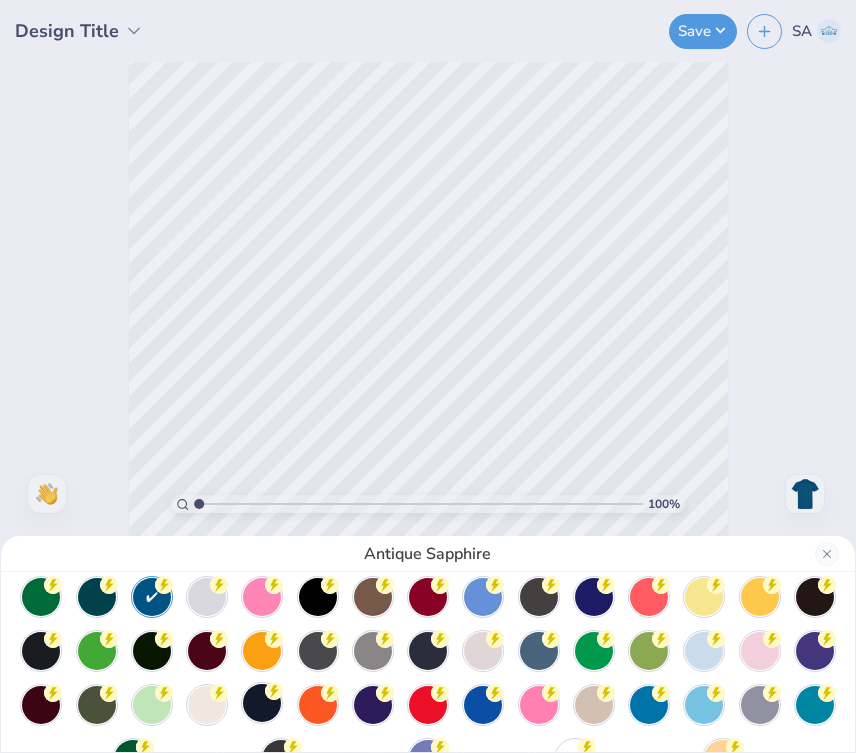 click at bounding box center (262, 703) 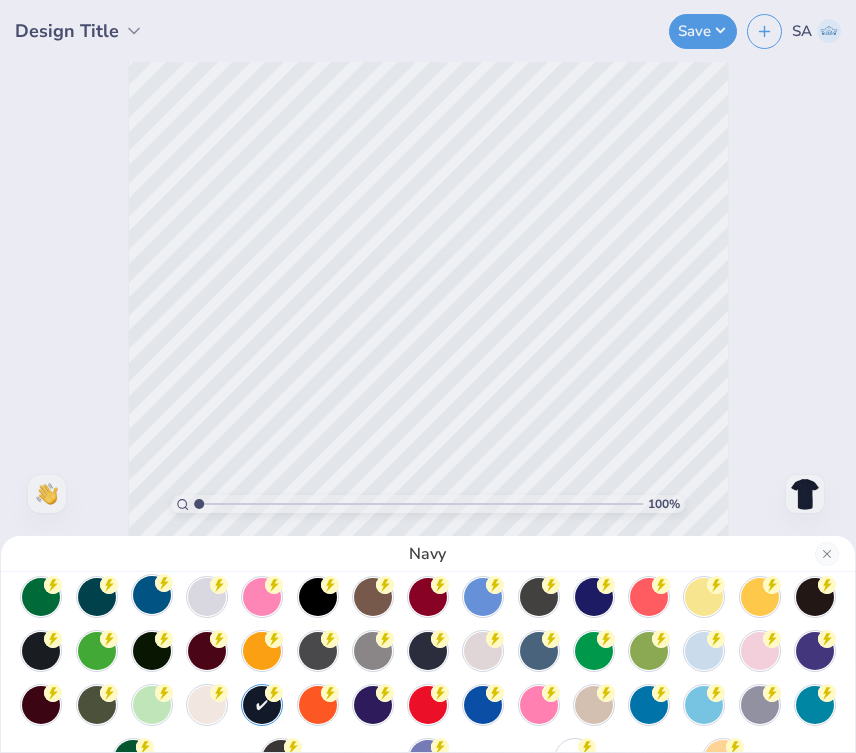 click at bounding box center [152, 595] 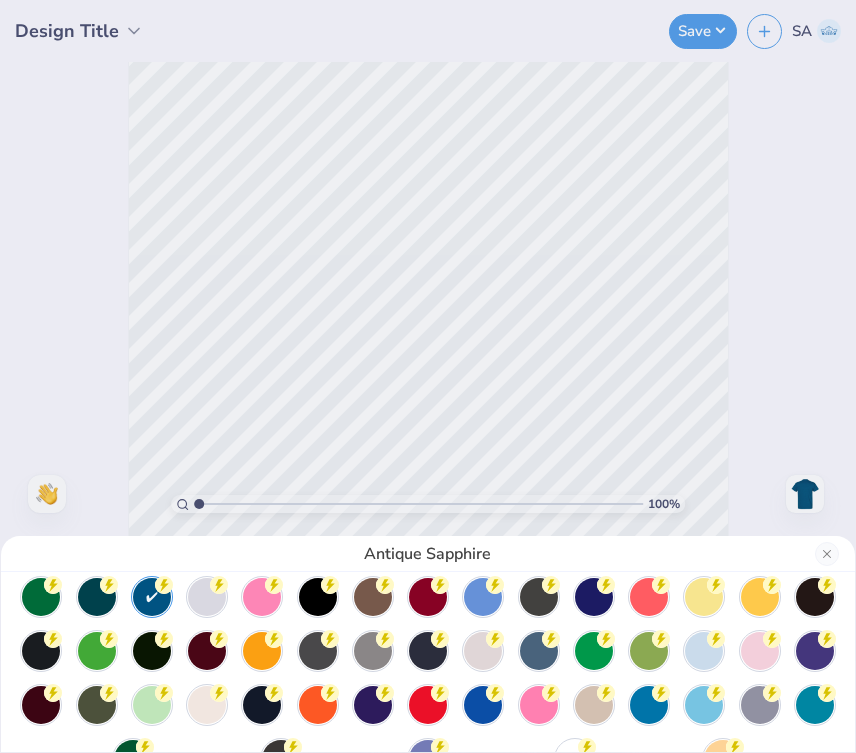 click on "Antique Sapphire" at bounding box center (428, 376) 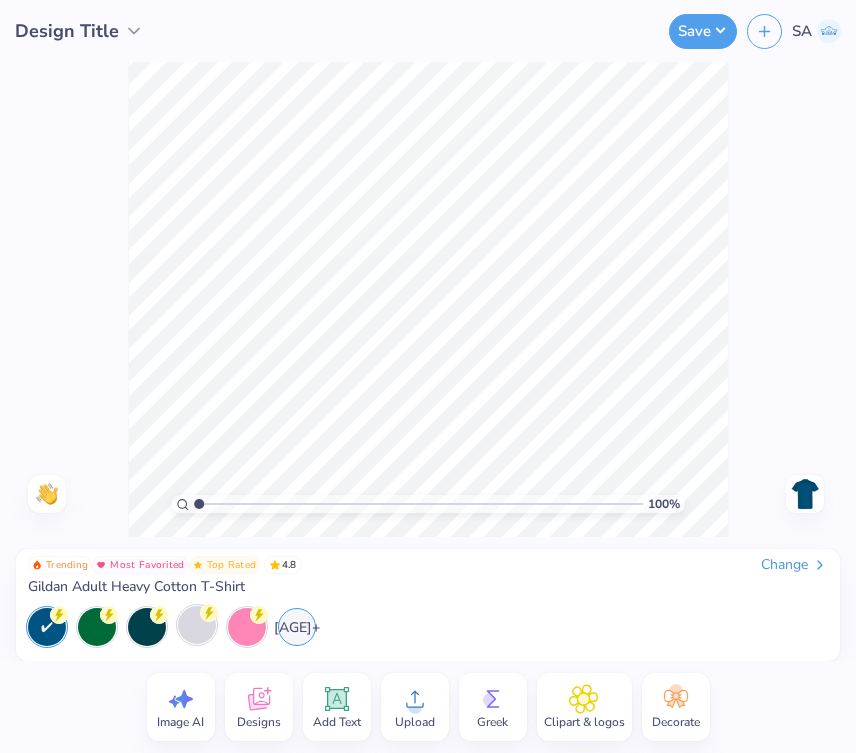click 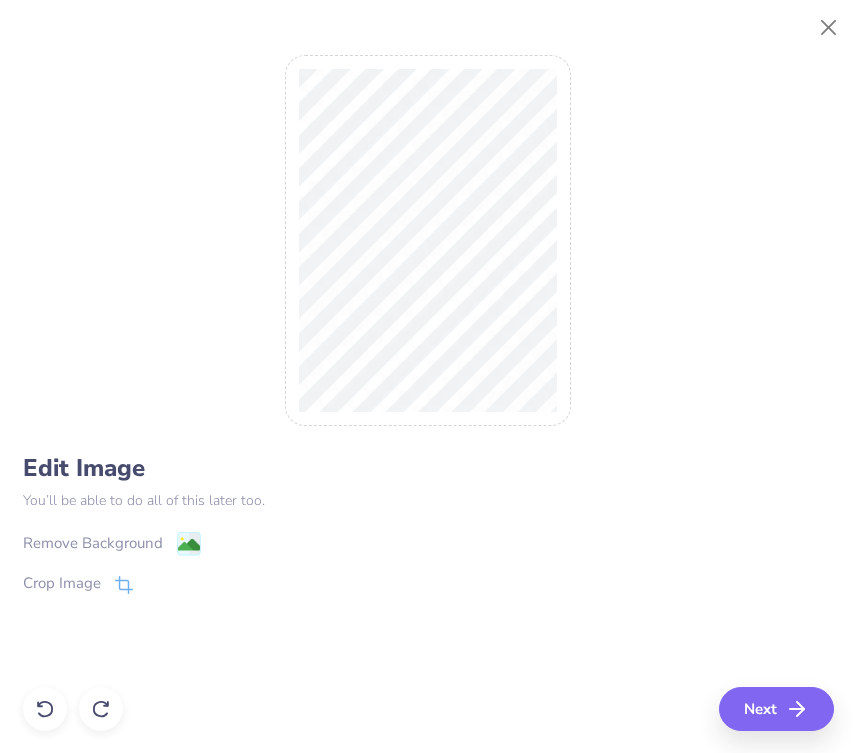 click 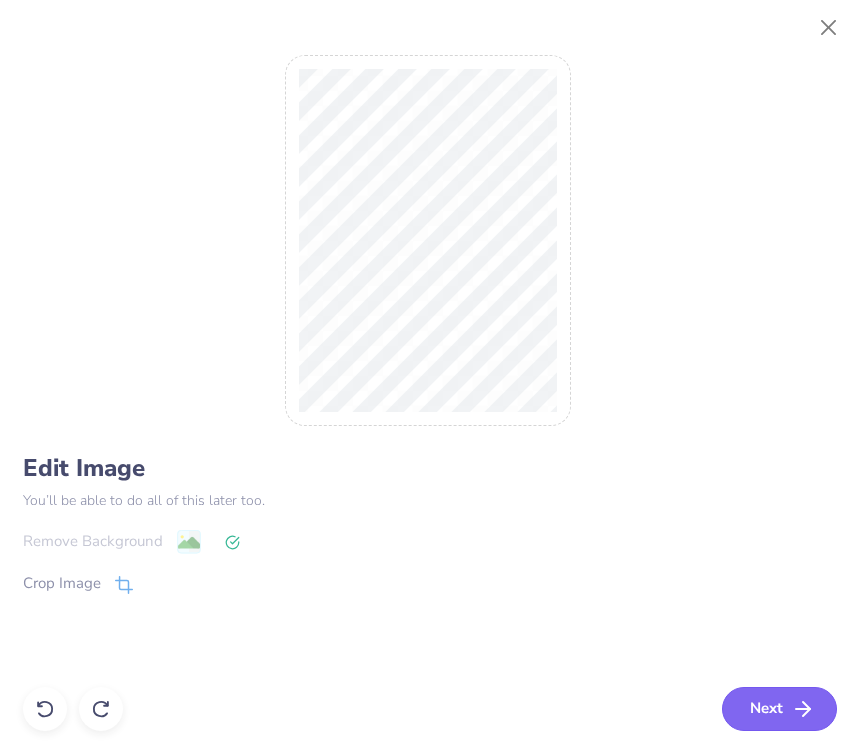 click on "Next" at bounding box center [779, 709] 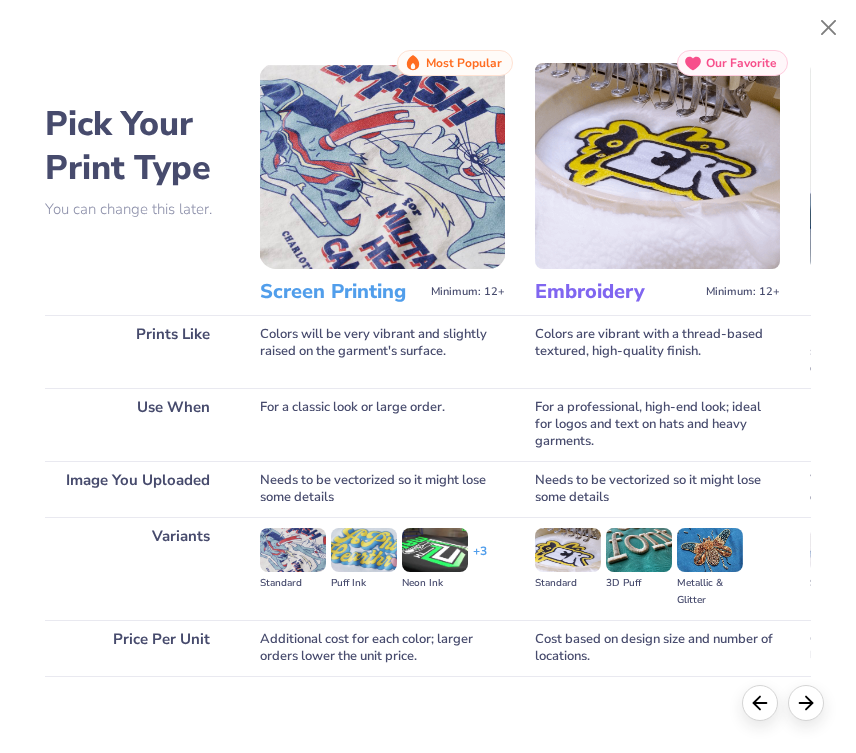 scroll, scrollTop: 90, scrollLeft: 0, axis: vertical 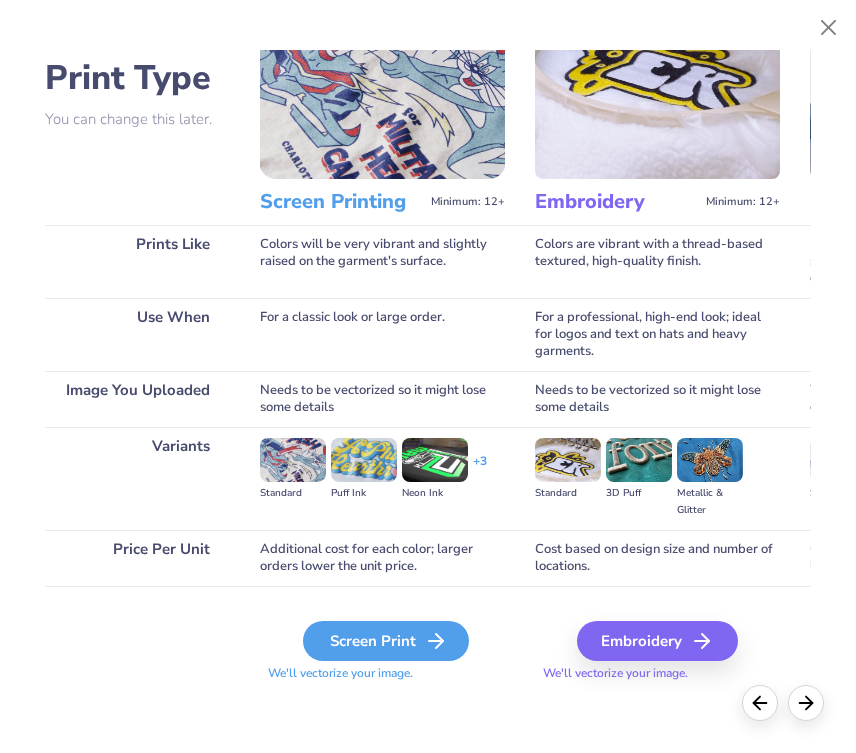 click on "Screen Print" at bounding box center [386, 641] 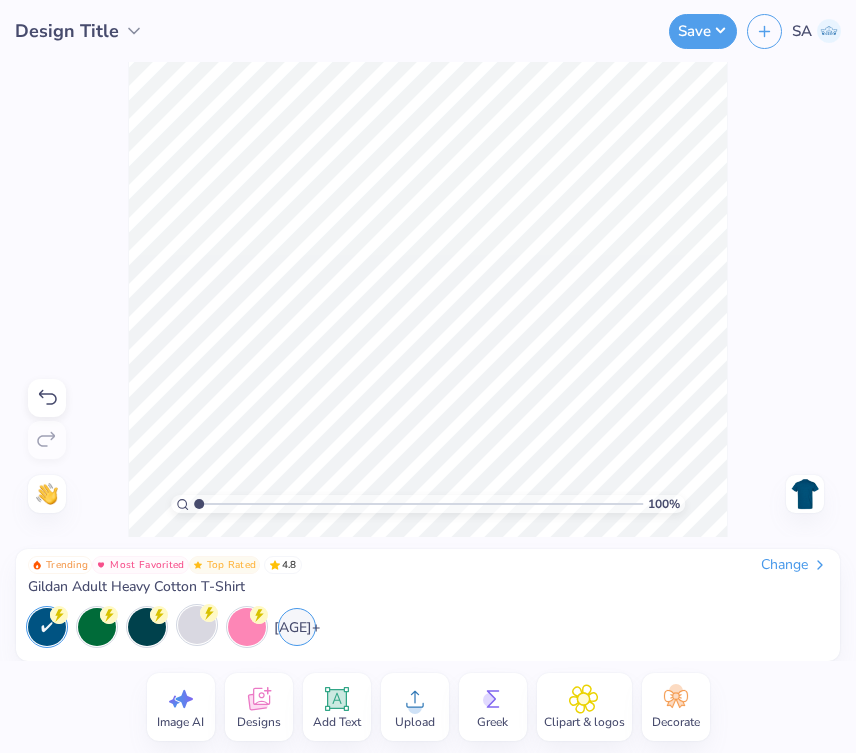click at bounding box center (805, 494) 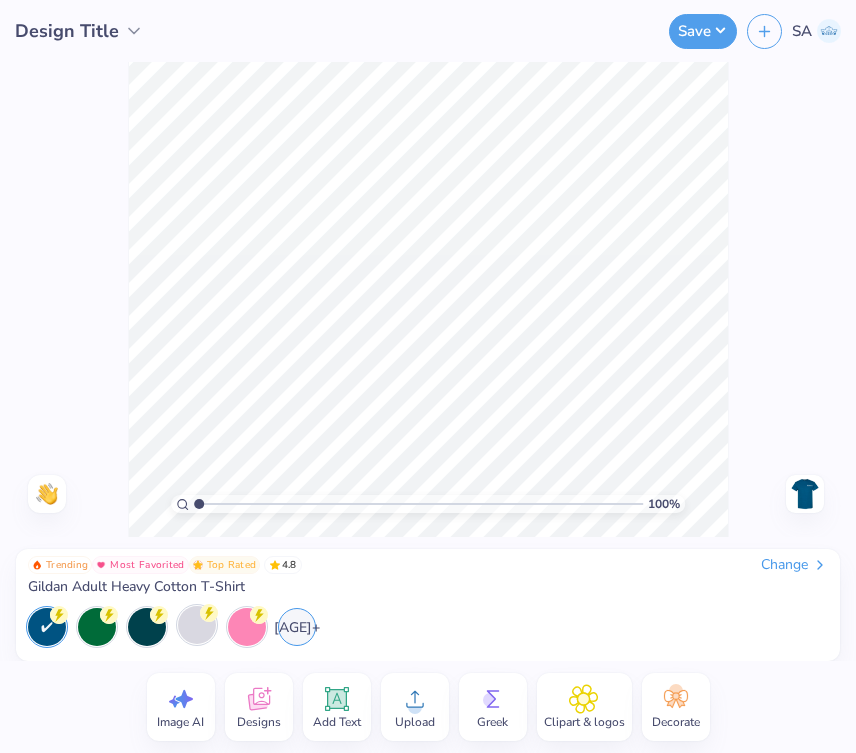 click 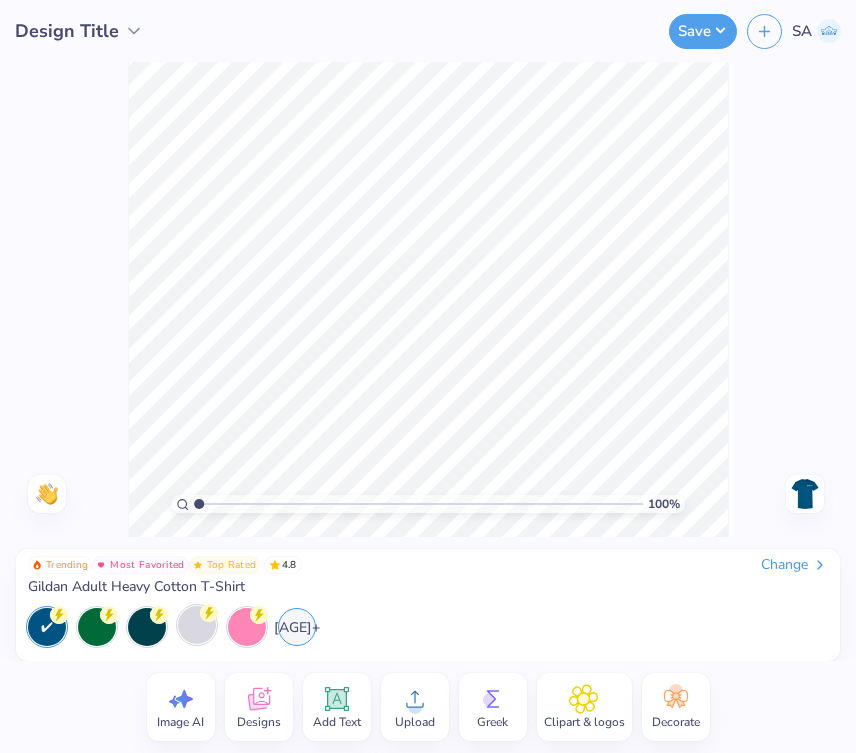 click 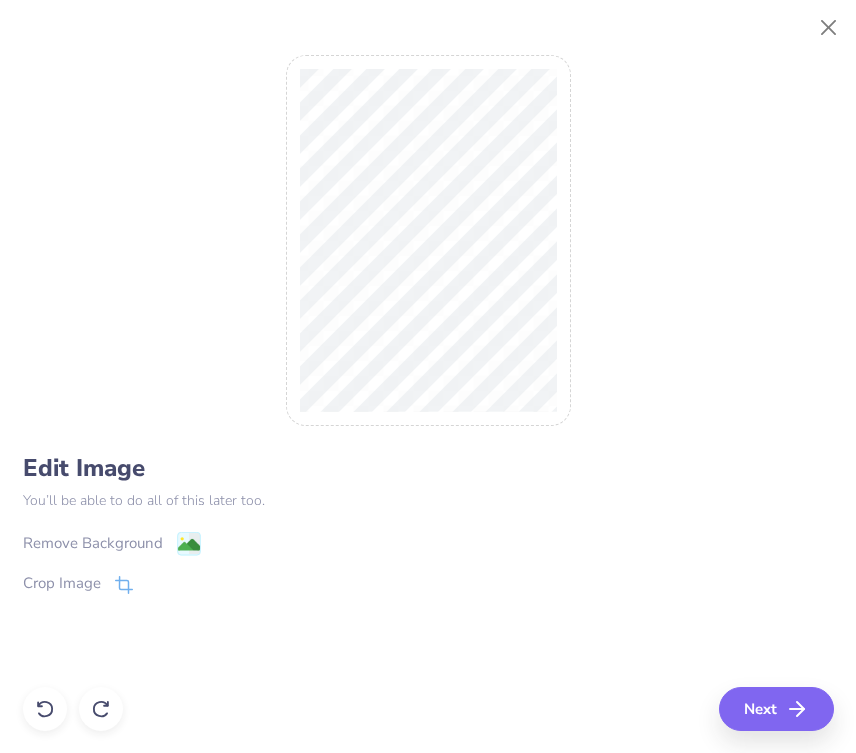 click on "Remove Background" at bounding box center (112, 543) 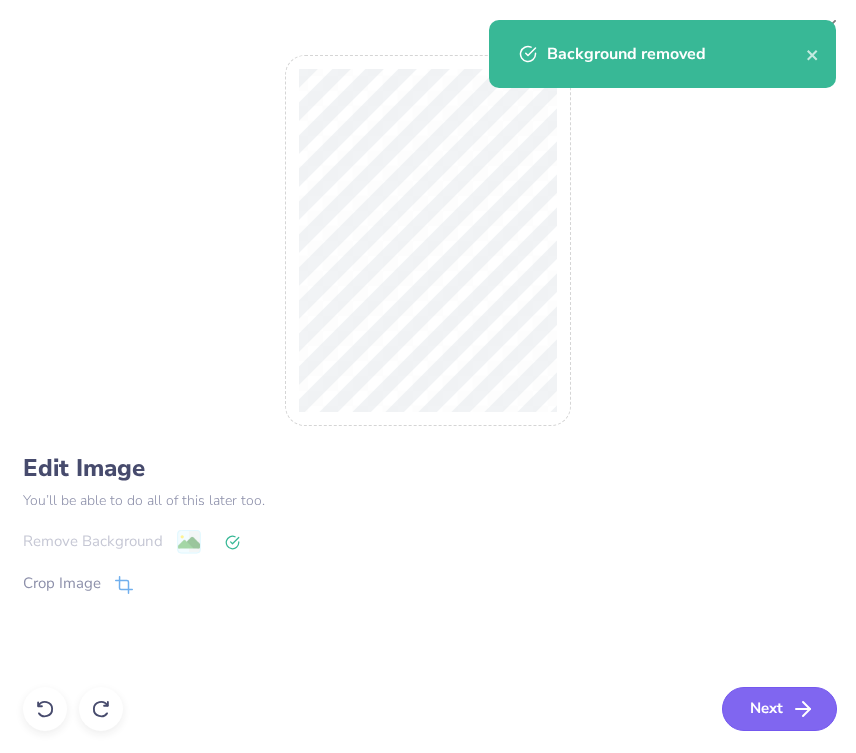 click on "Next" at bounding box center [779, 709] 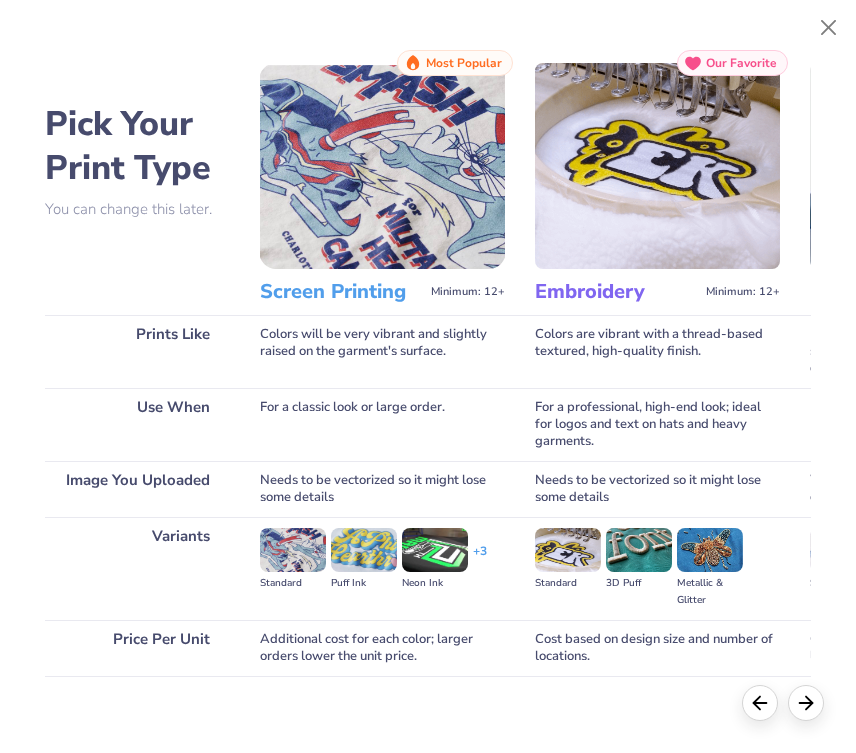 scroll, scrollTop: 90, scrollLeft: 0, axis: vertical 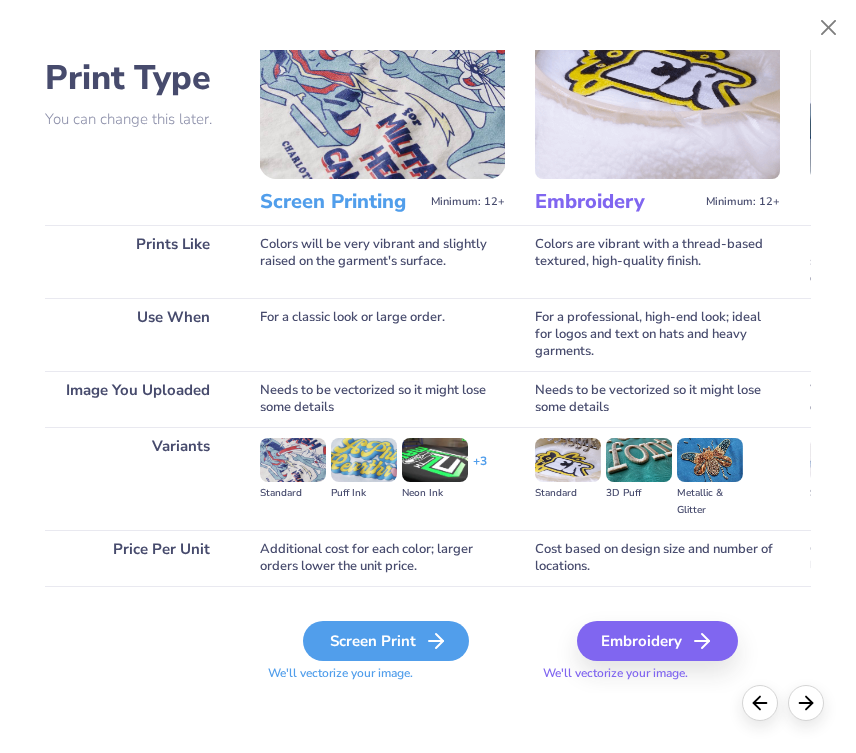 click on "Screen Print" at bounding box center [386, 641] 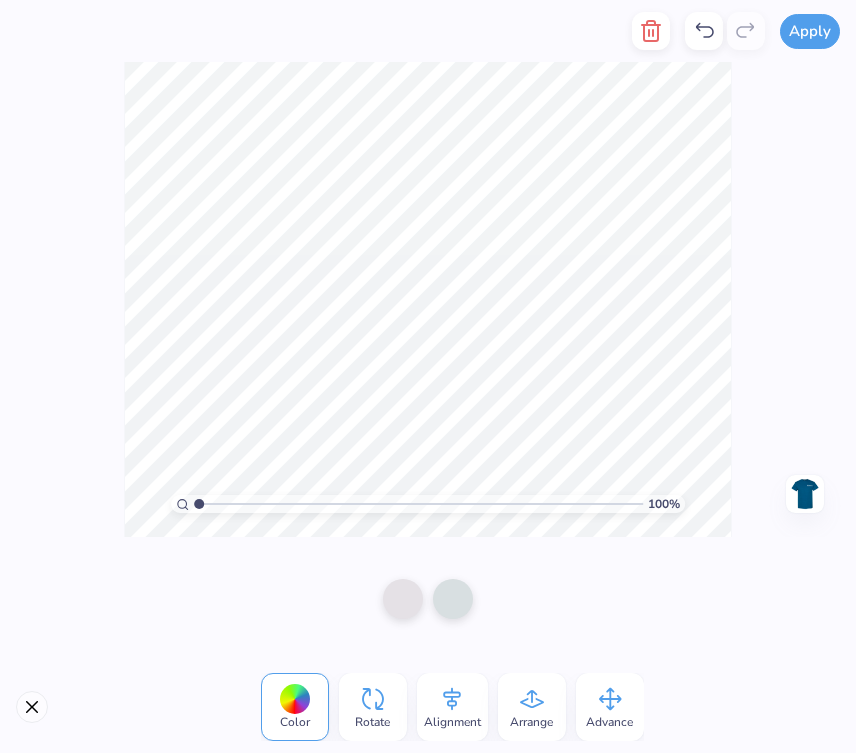 click 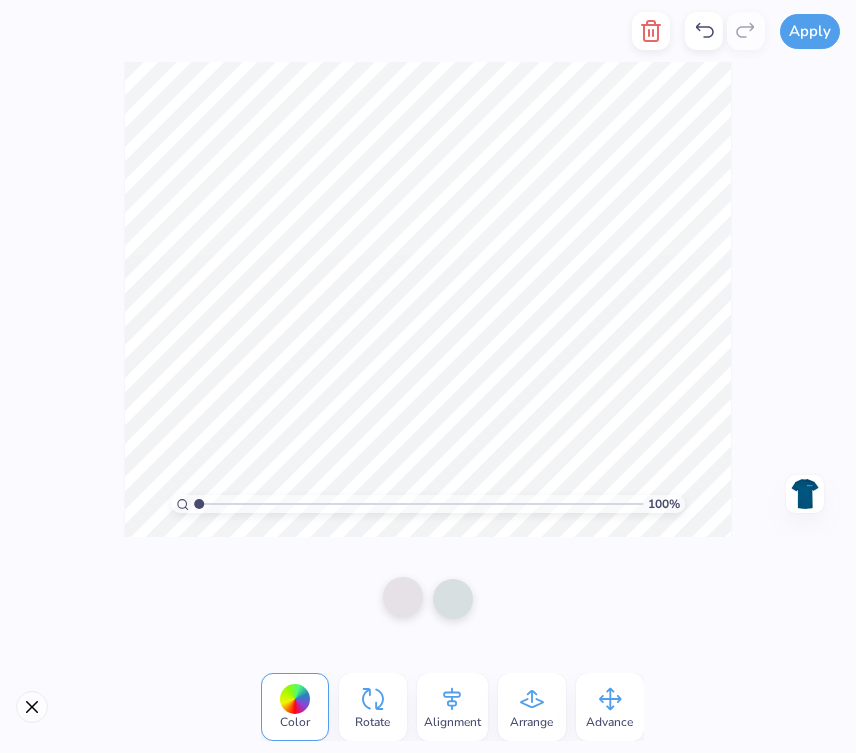 click at bounding box center [403, 597] 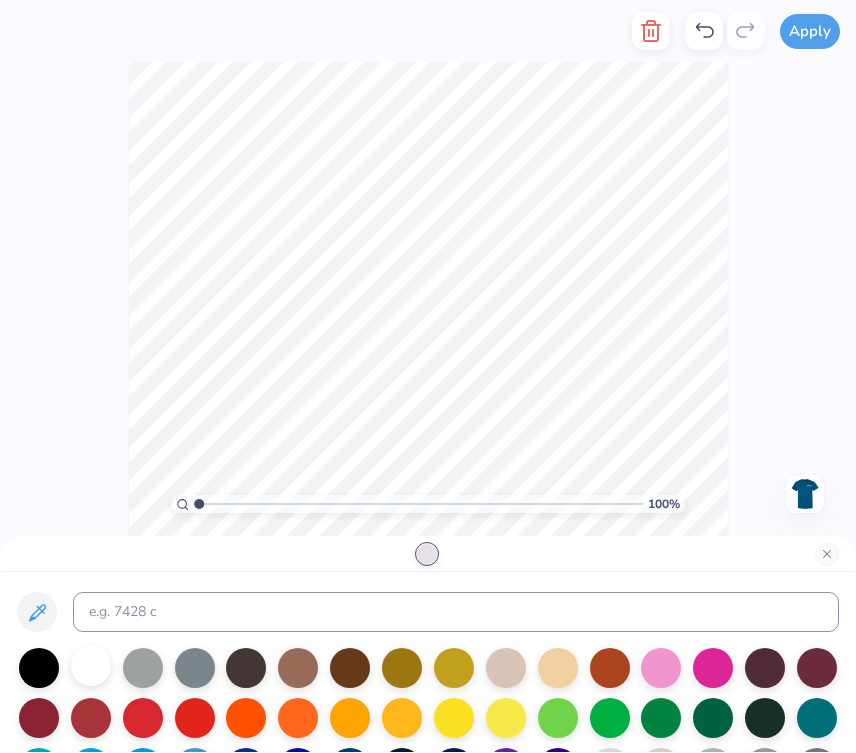 click at bounding box center [91, 666] 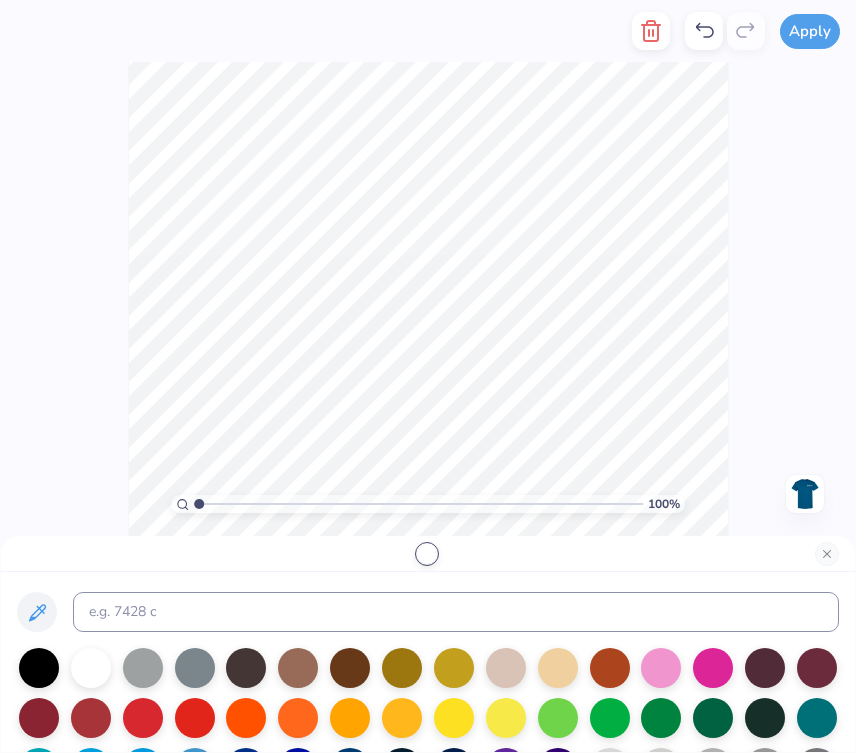 click at bounding box center [428, 554] 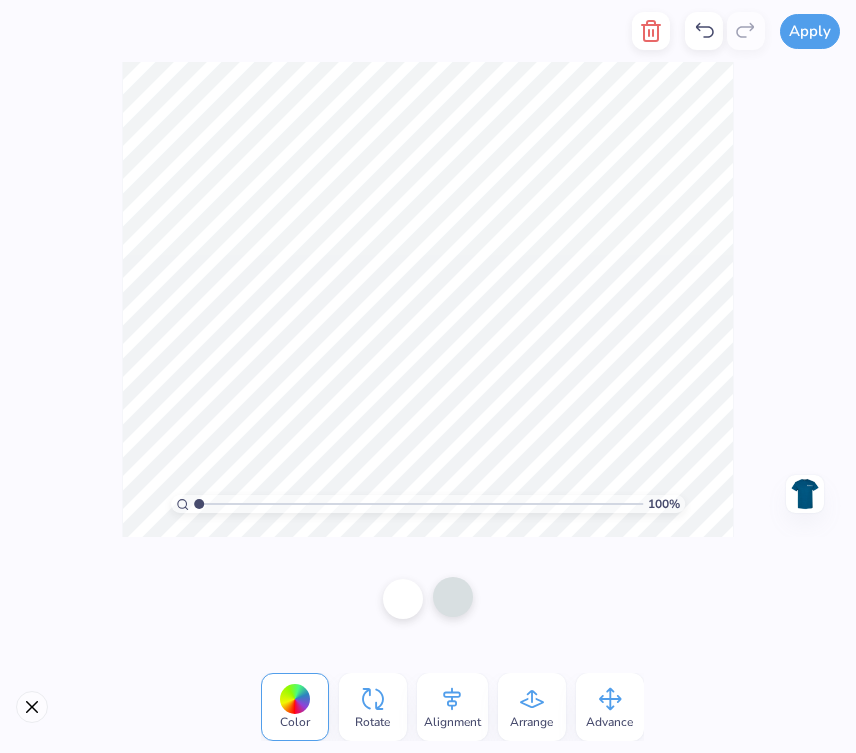 click at bounding box center (453, 597) 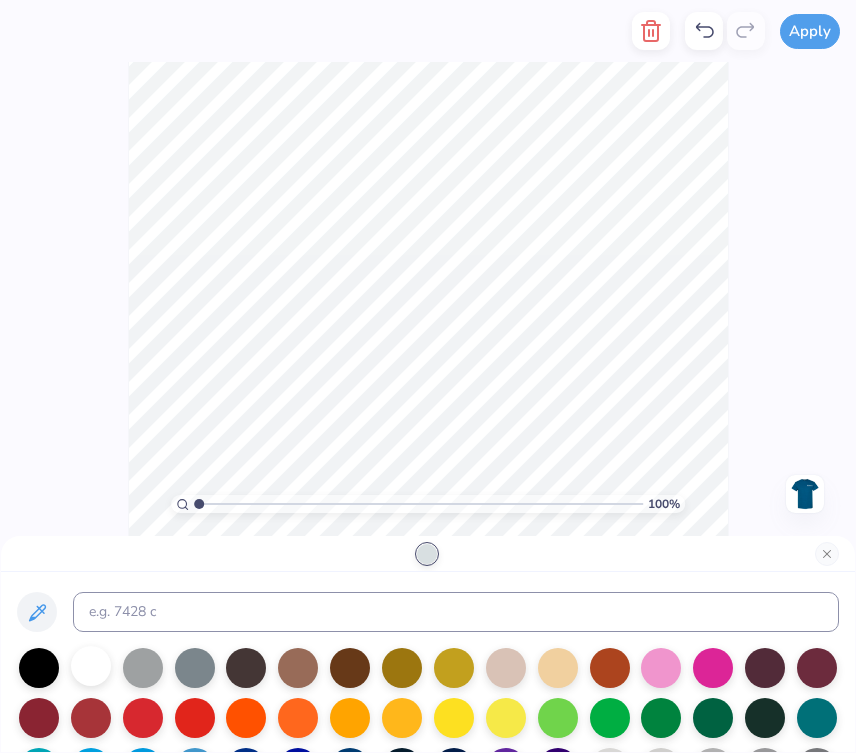 click at bounding box center [91, 666] 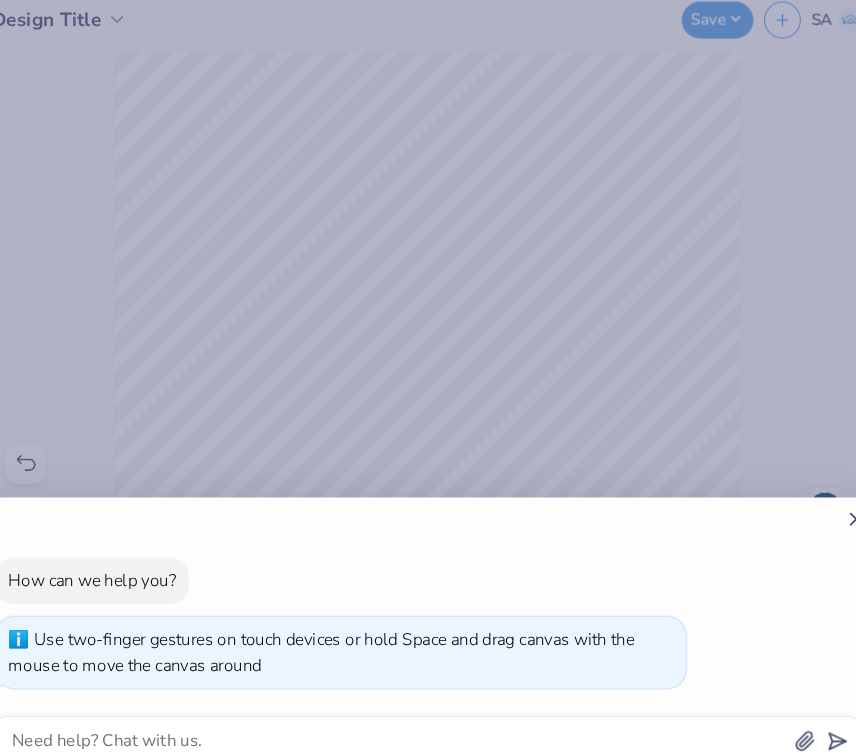 drag, startPoint x: 198, startPoint y: 502, endPoint x: 69, endPoint y: 497, distance: 129.09686 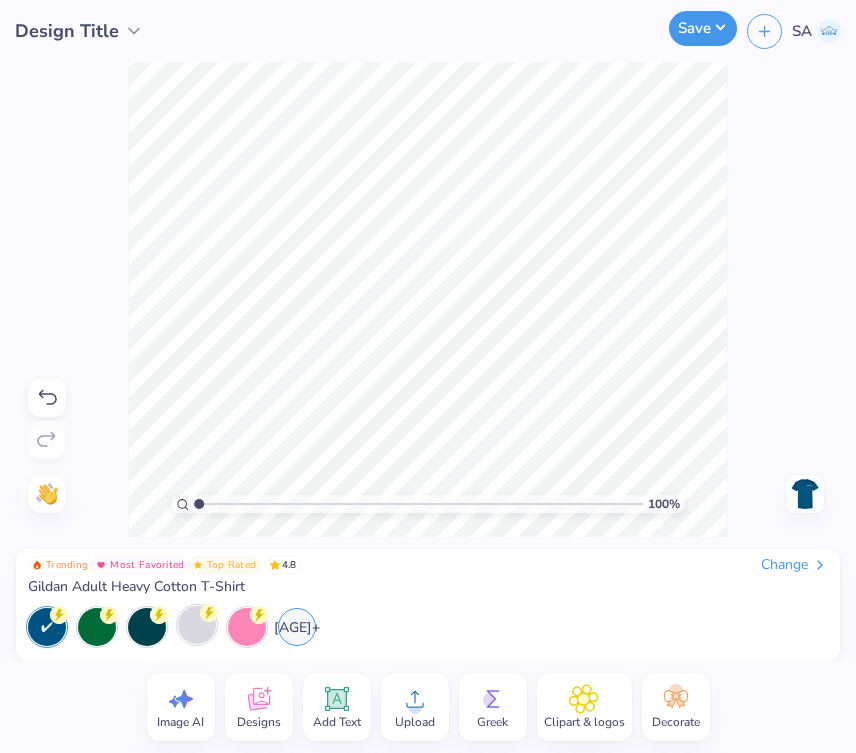 click on "Save" at bounding box center [703, 28] 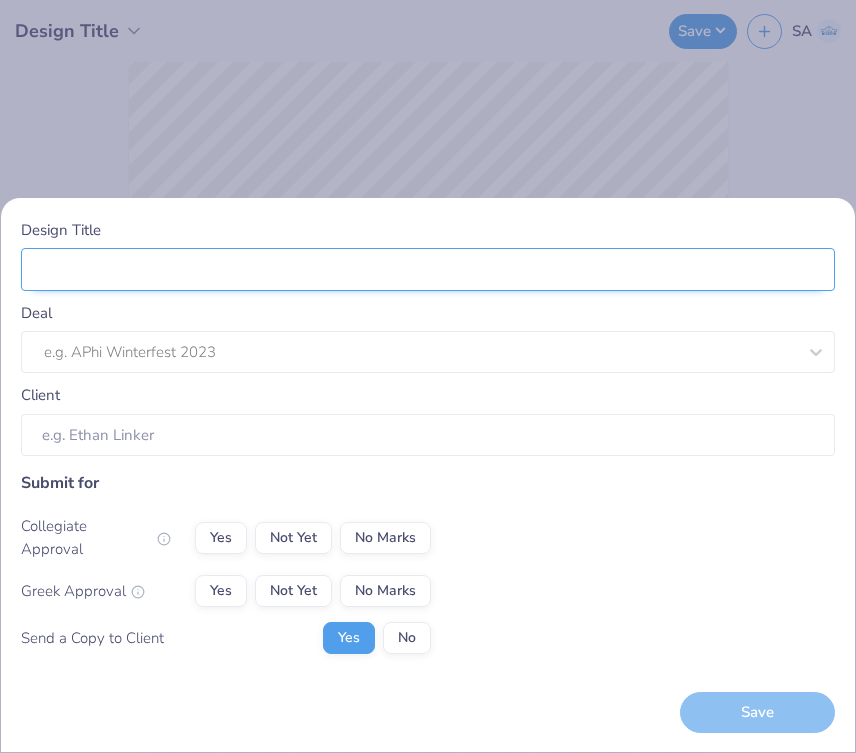 click on "Design Title" at bounding box center (428, 269) 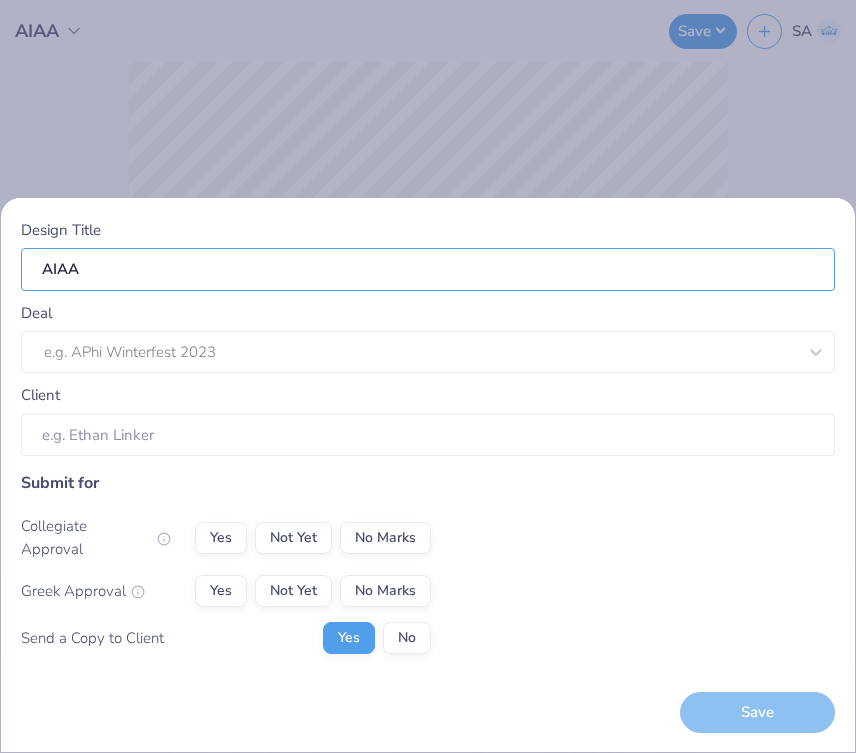 type on "AIAA" 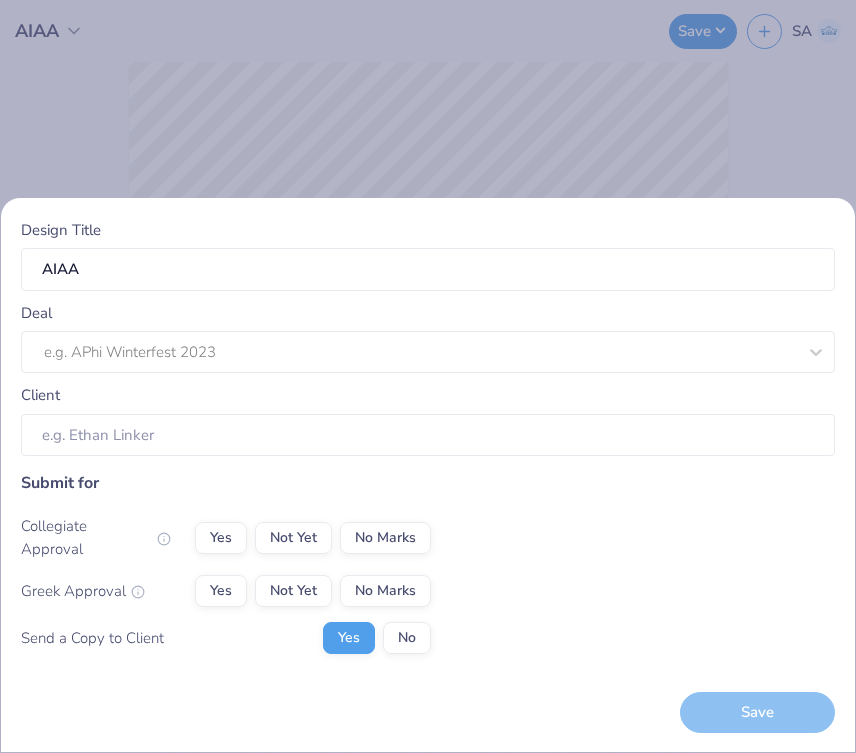 click on "Design Title AIAA Deal e.g. APhi Winterfest 2023 Client Submit for Collegiate Approval Yes Not Yet No Marks Greek Approval Yes Not Yet No Marks Send a Copy to Client Yes No Save" at bounding box center [428, 376] 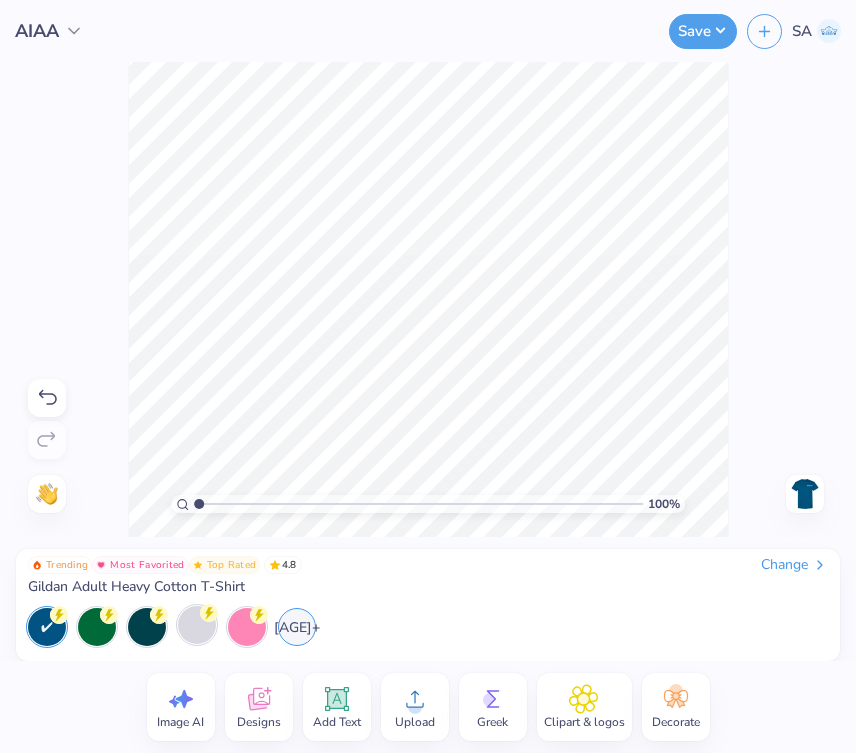 click on "Change" at bounding box center [794, 565] 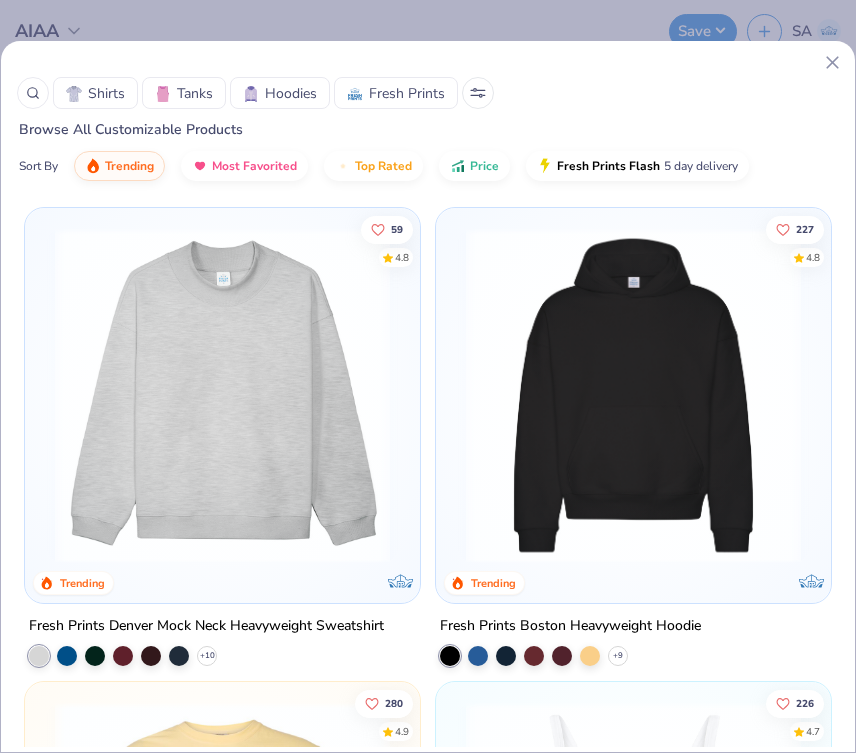 click at bounding box center (33, 93) 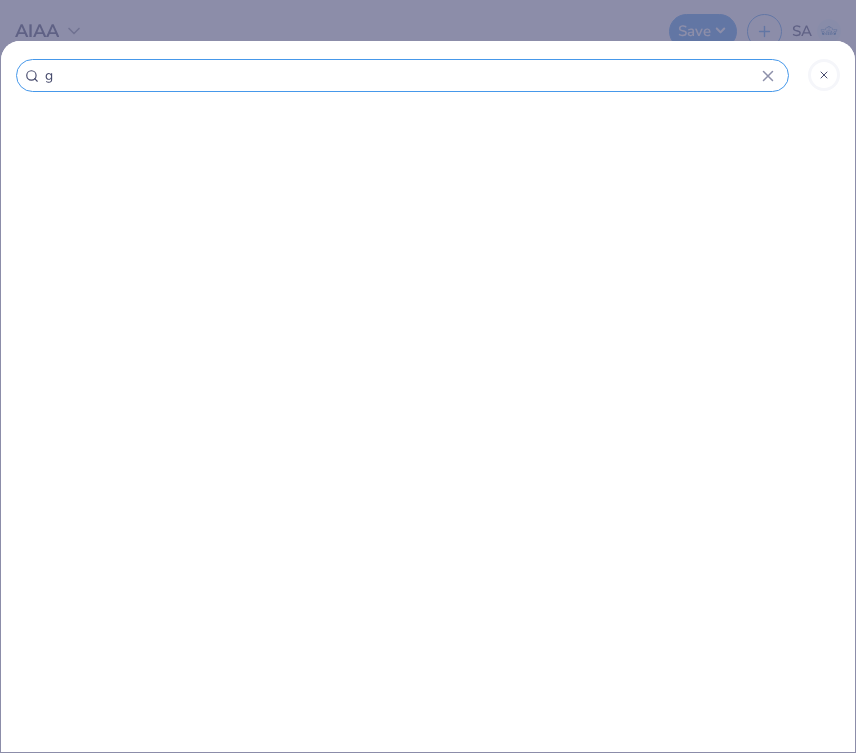 type on "g1" 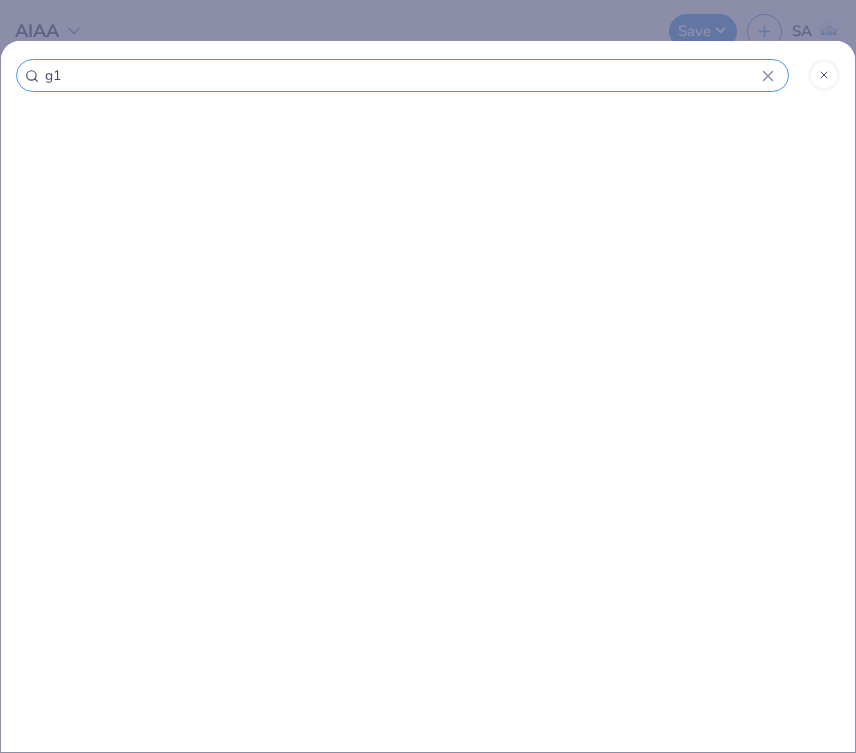 type on "g18" 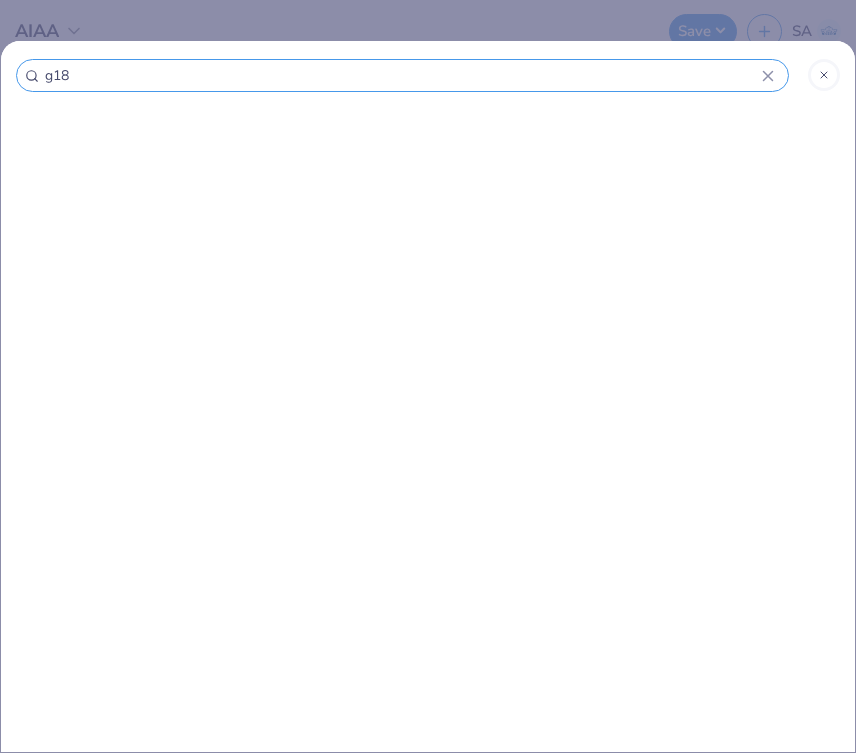 type on "g185" 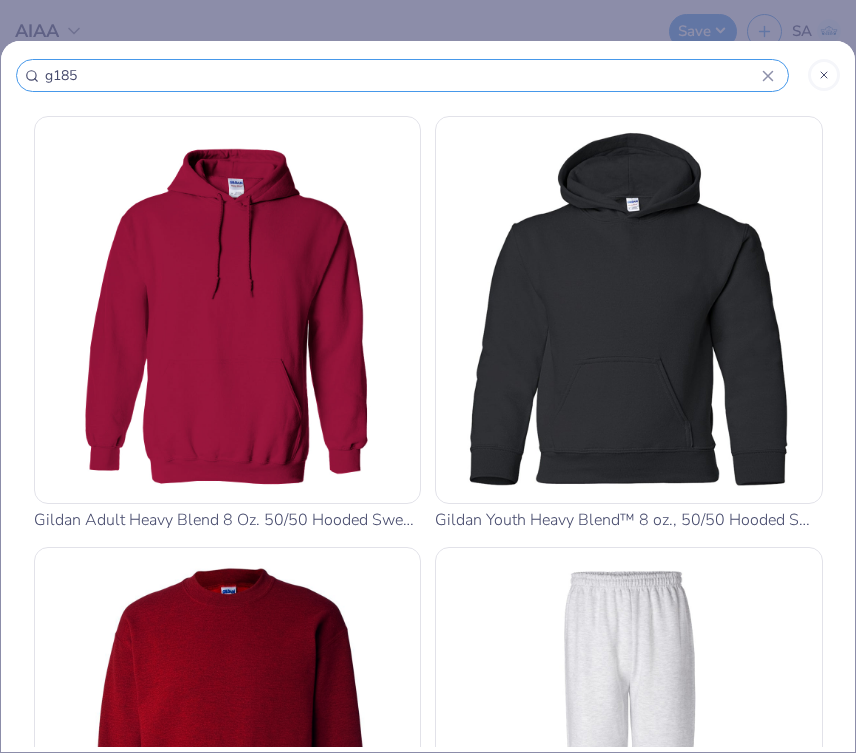 type on "g185" 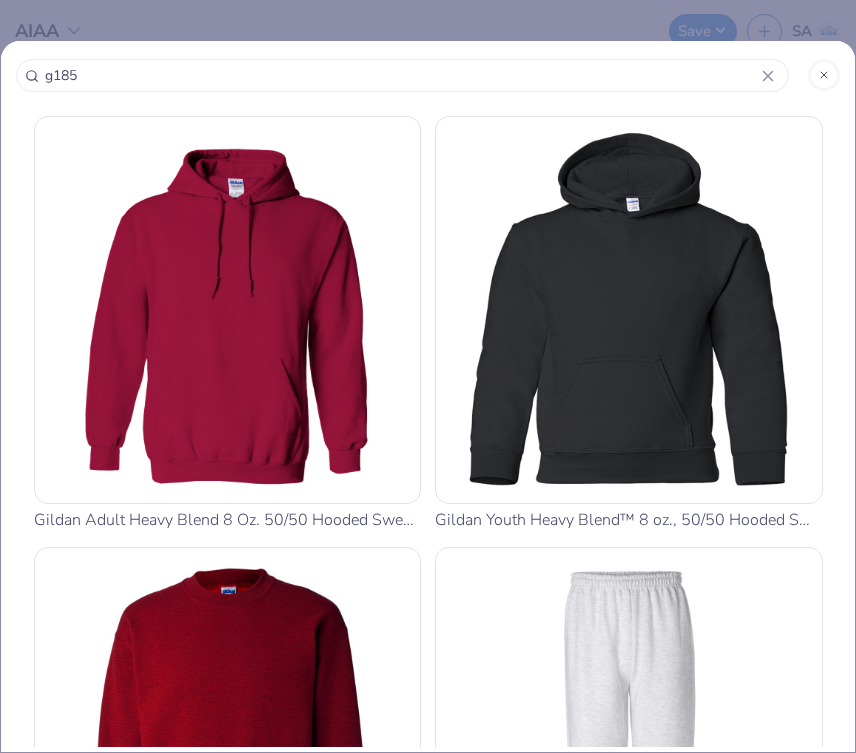 click at bounding box center (228, 310) 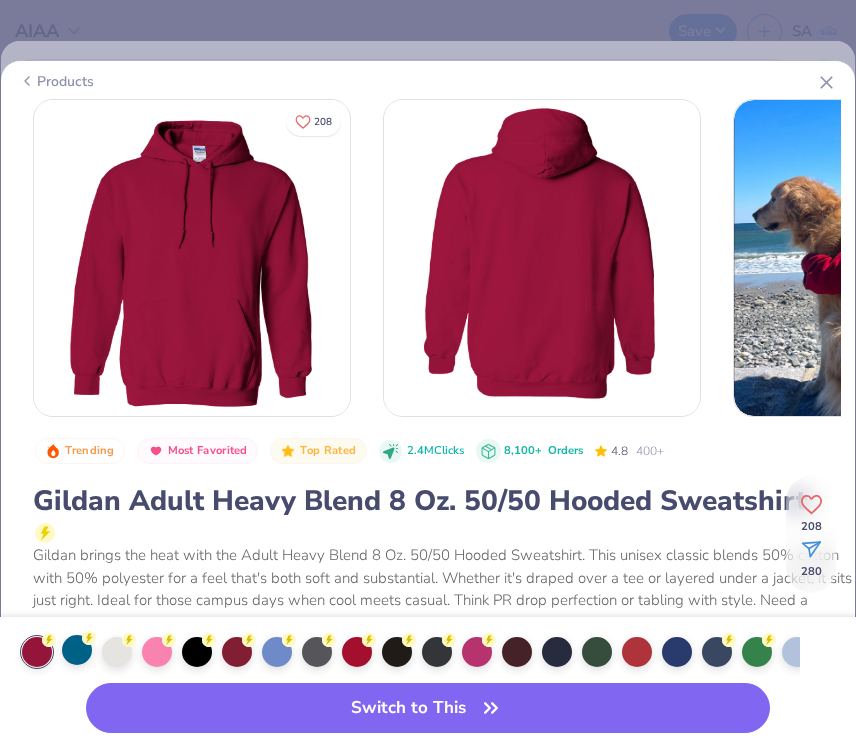 click at bounding box center [77, 650] 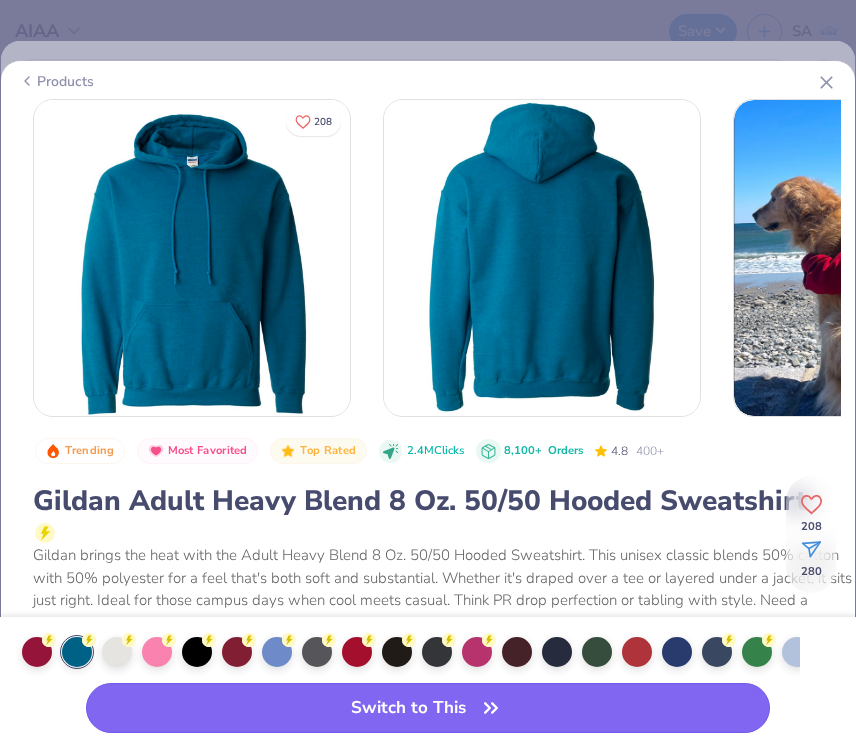 click on "Switch to This" at bounding box center (428, 708) 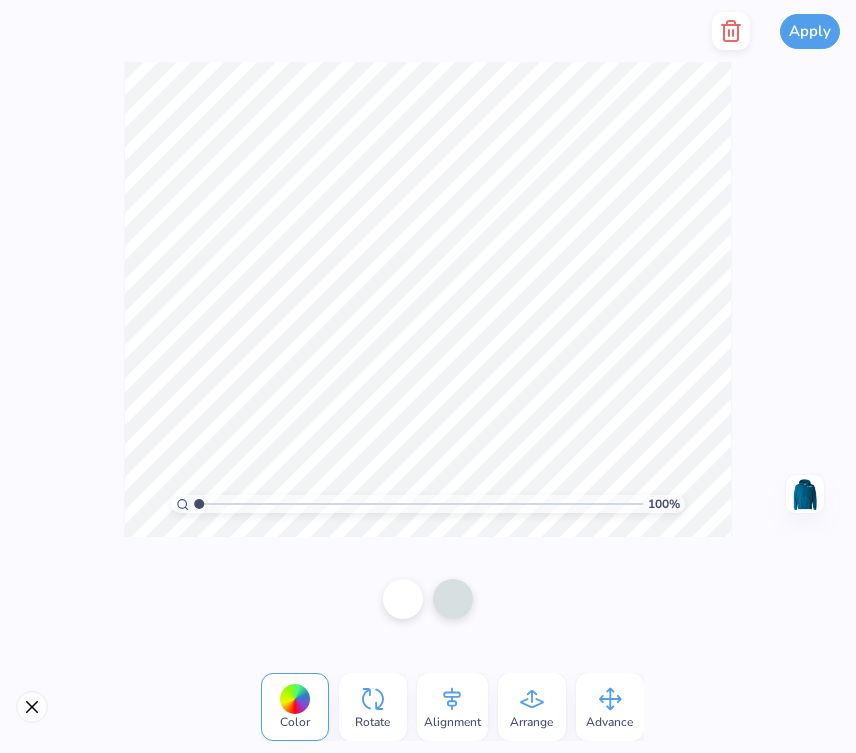 click on "100  % Need help?  Chat with us. Front" at bounding box center (428, 299) 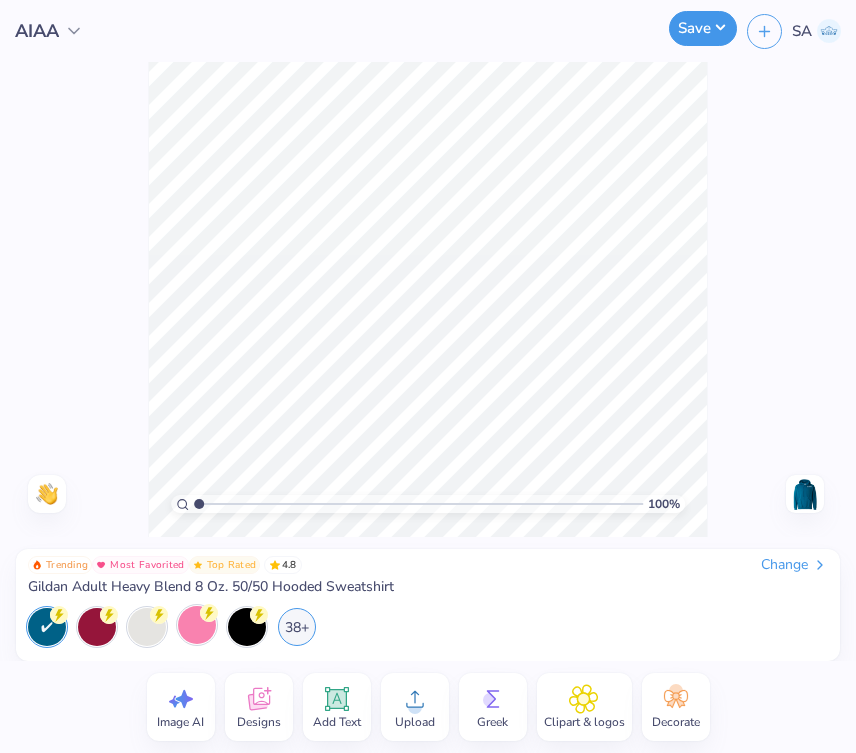 click on "Save" at bounding box center [703, 28] 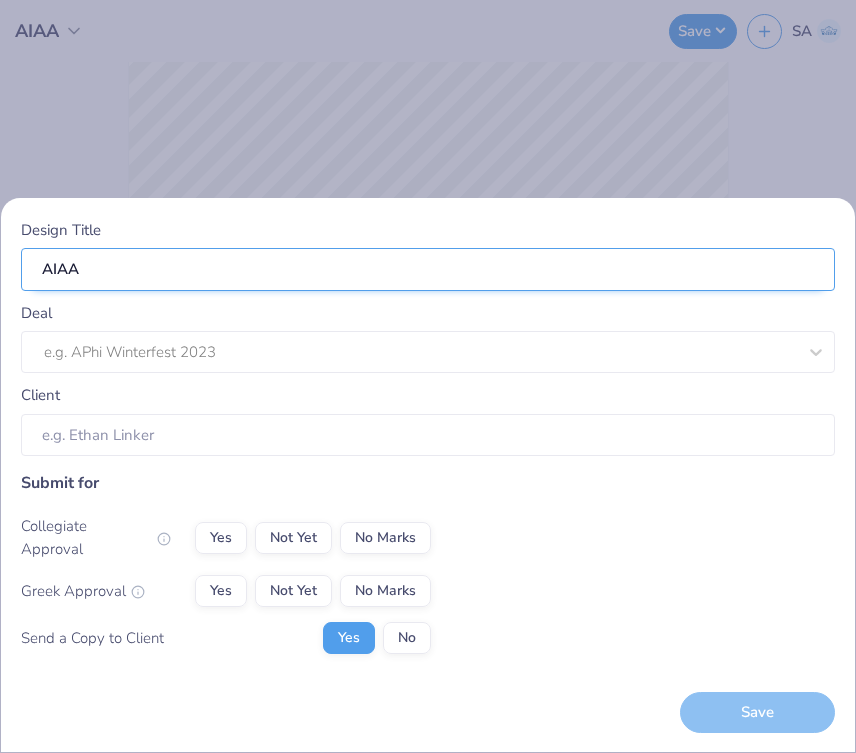 click on "AIAA" at bounding box center (428, 269) 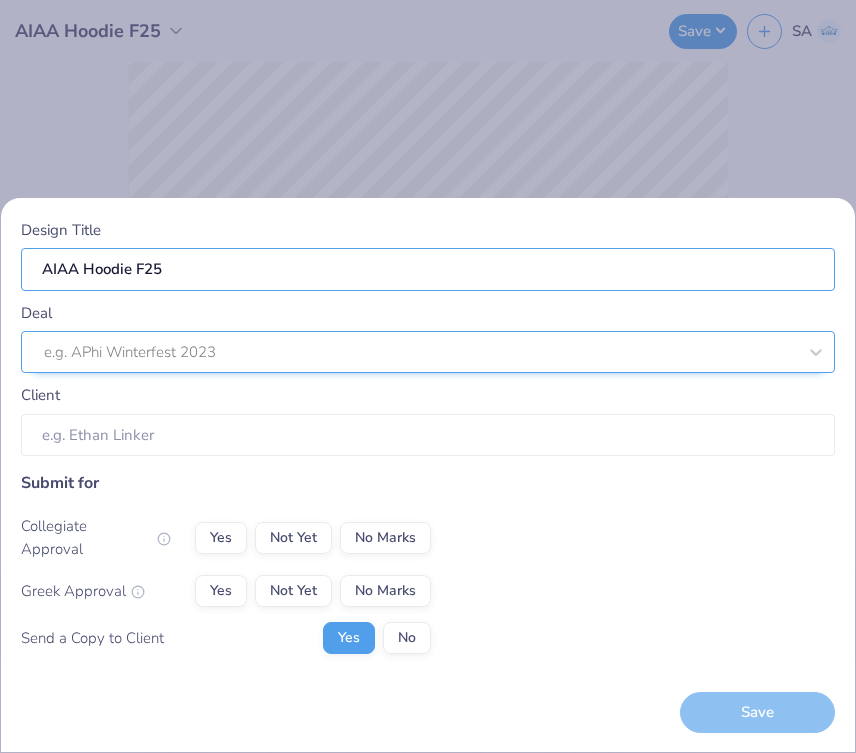 type on "AIAA Hoodie F25" 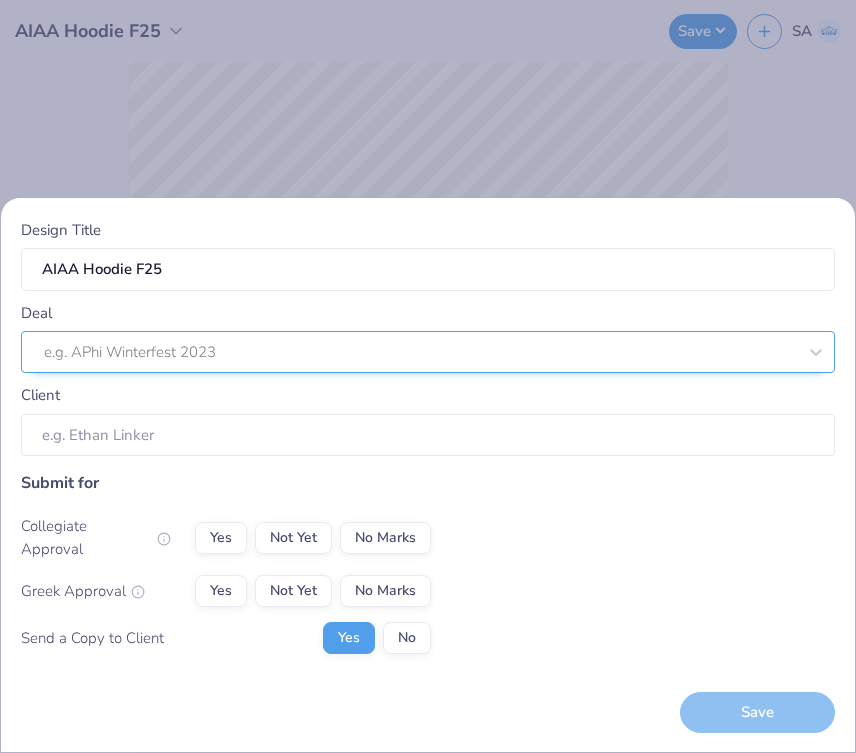 click at bounding box center [420, 352] 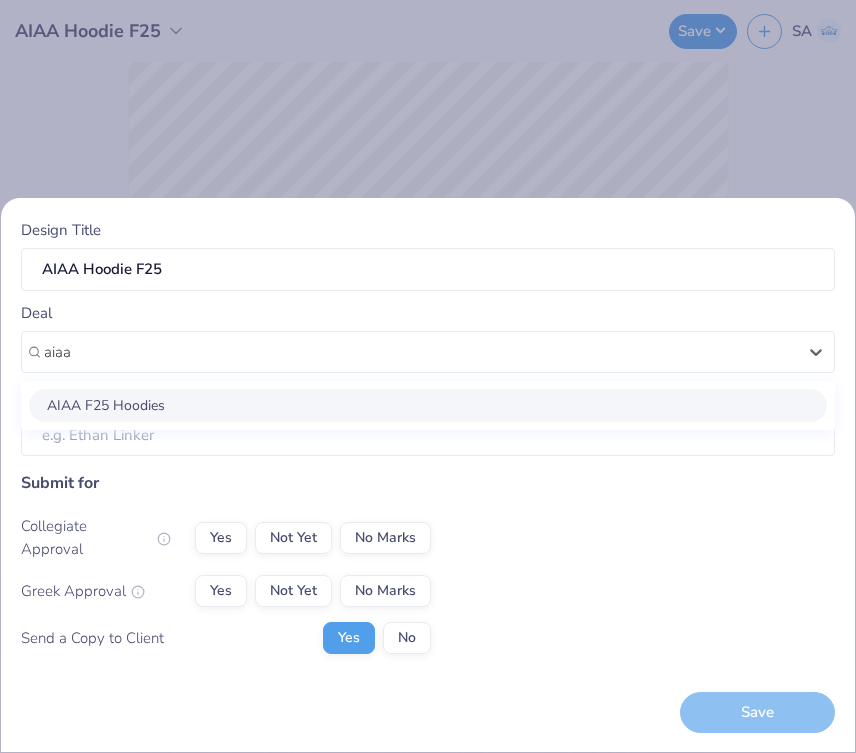 click on "AIAA F25 Hoodies" at bounding box center [428, 405] 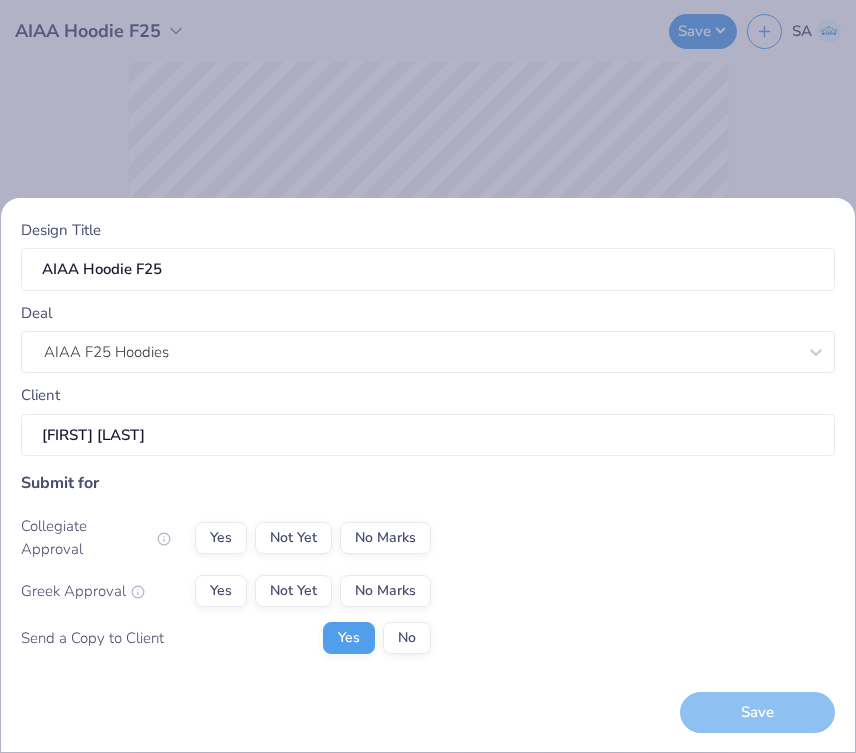 click on "Agapi Bakopoulou" at bounding box center (428, 435) 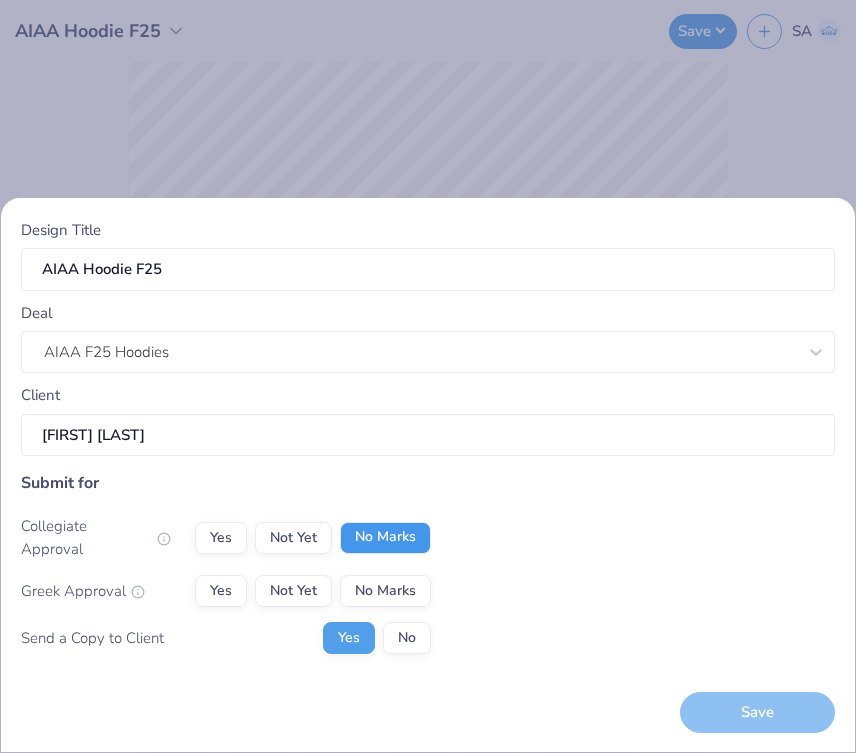 click on "No Marks" at bounding box center (385, 538) 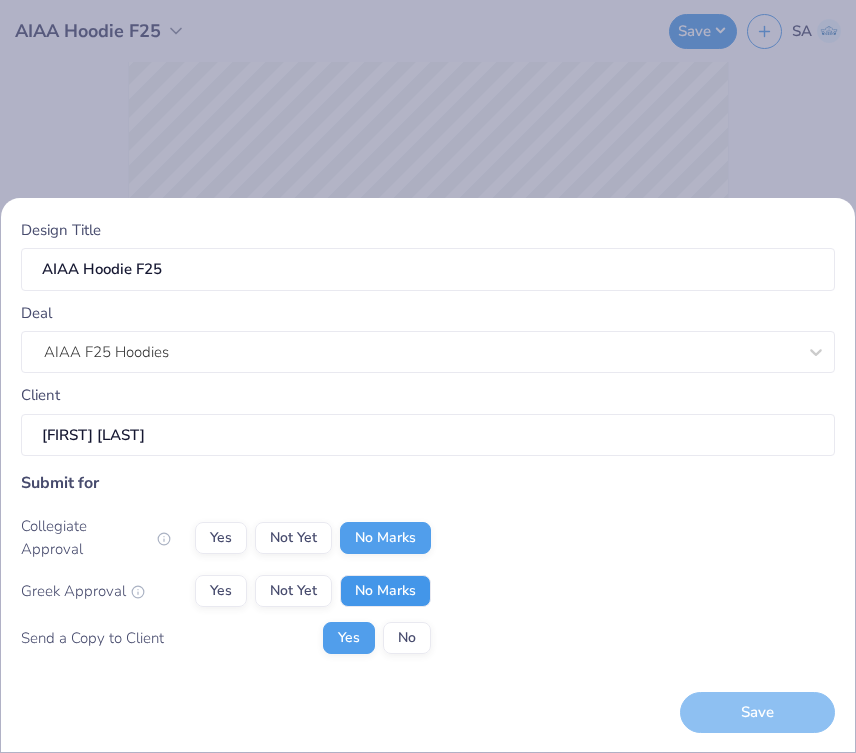 click on "No Marks" at bounding box center [385, 591] 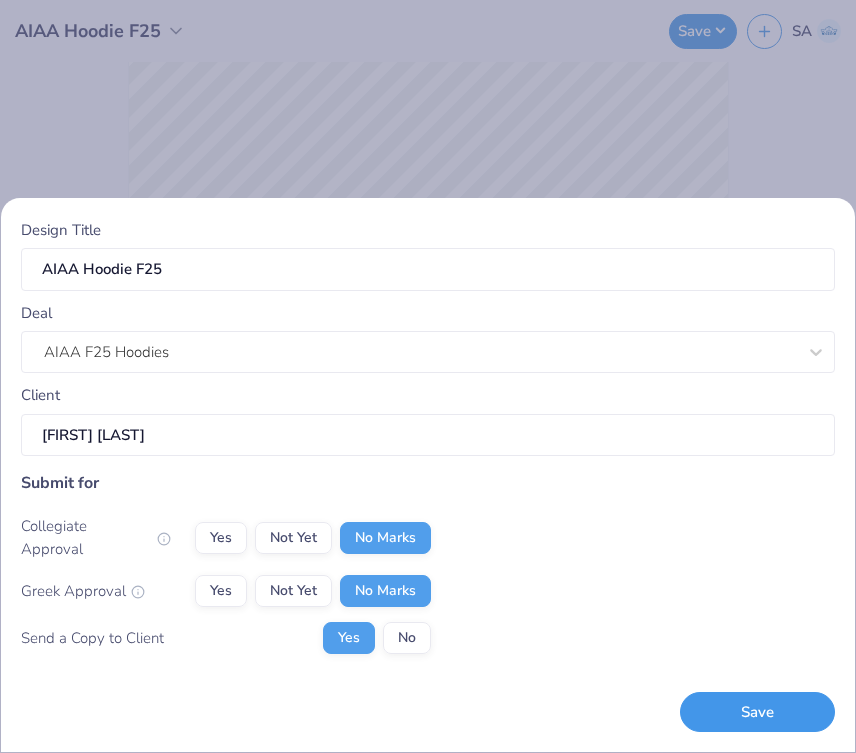click on "Save" at bounding box center [757, 712] 